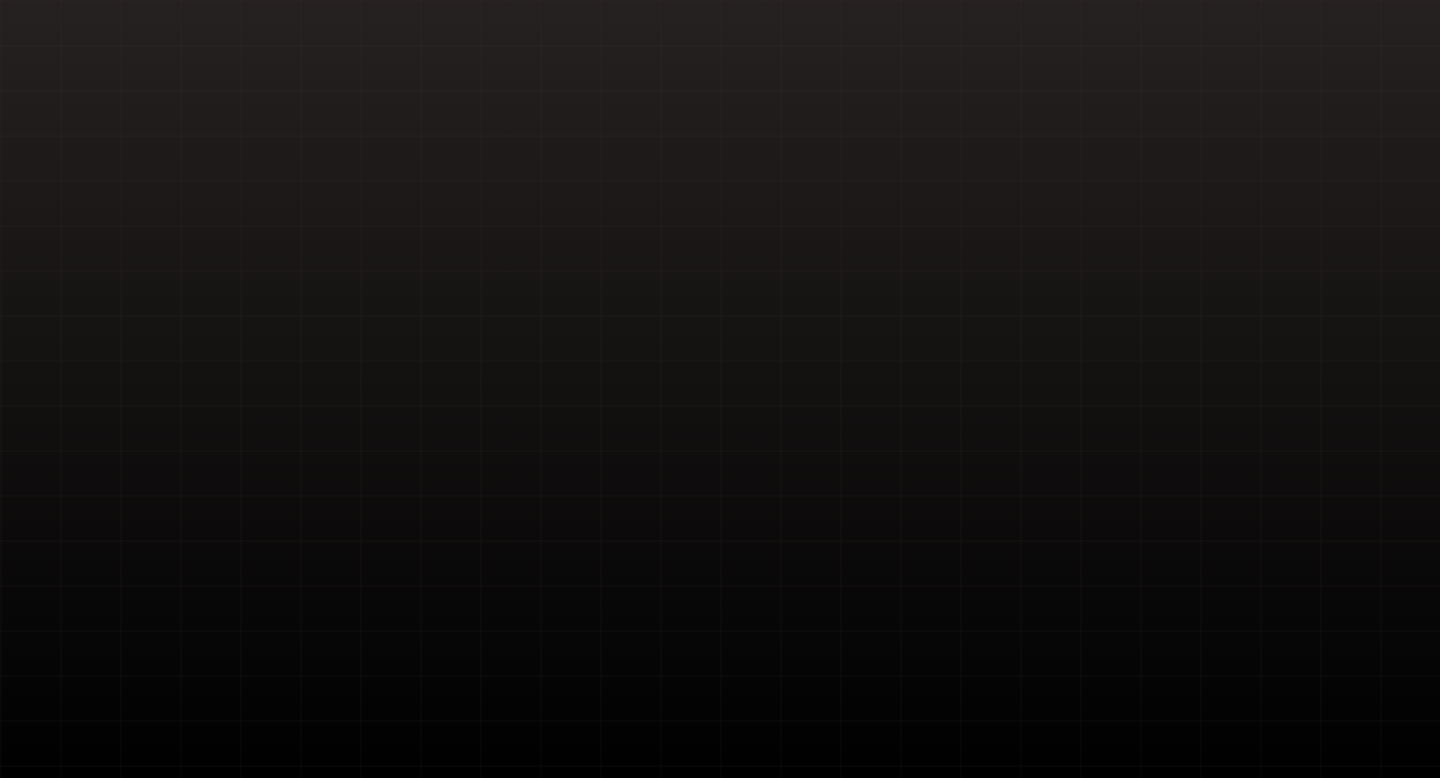 scroll, scrollTop: 0, scrollLeft: 0, axis: both 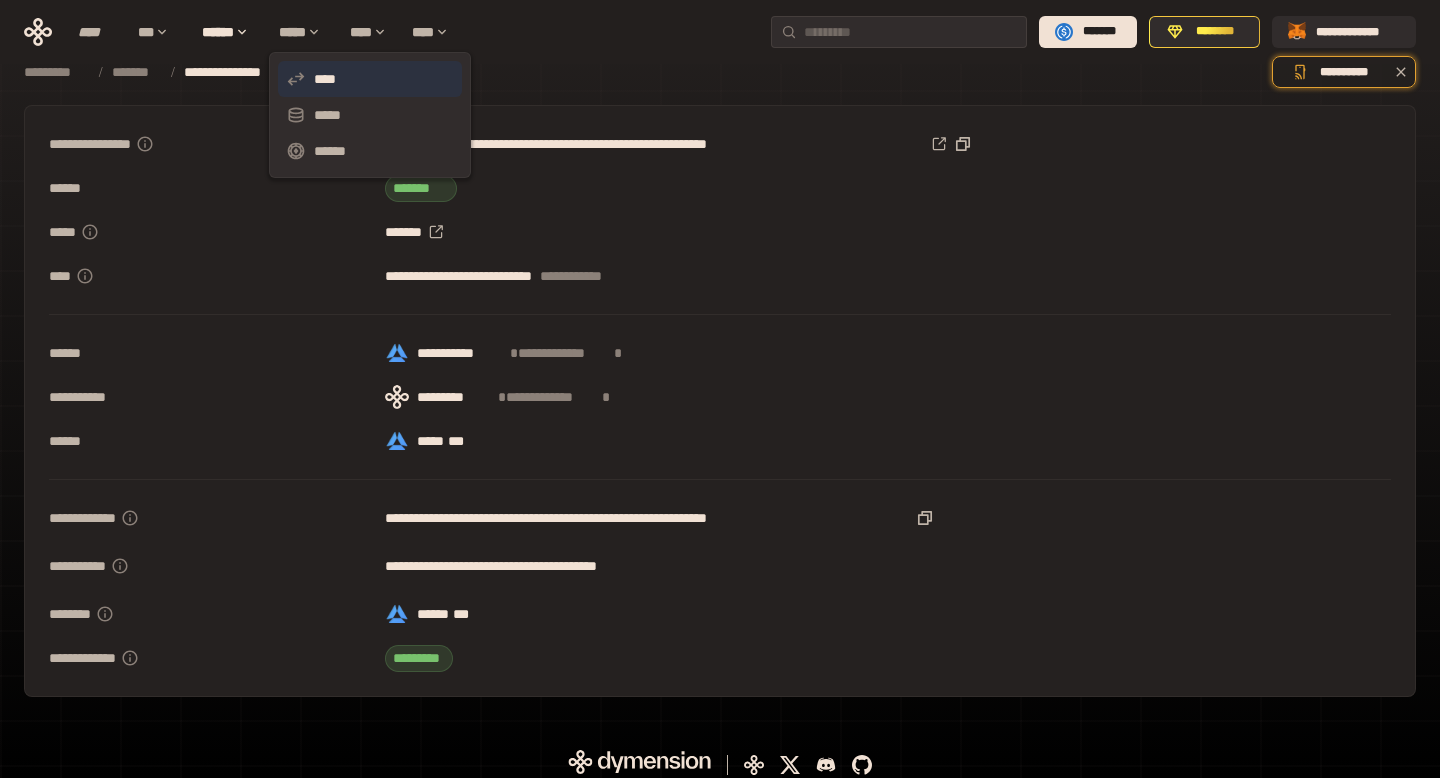 click on "****" at bounding box center (370, 79) 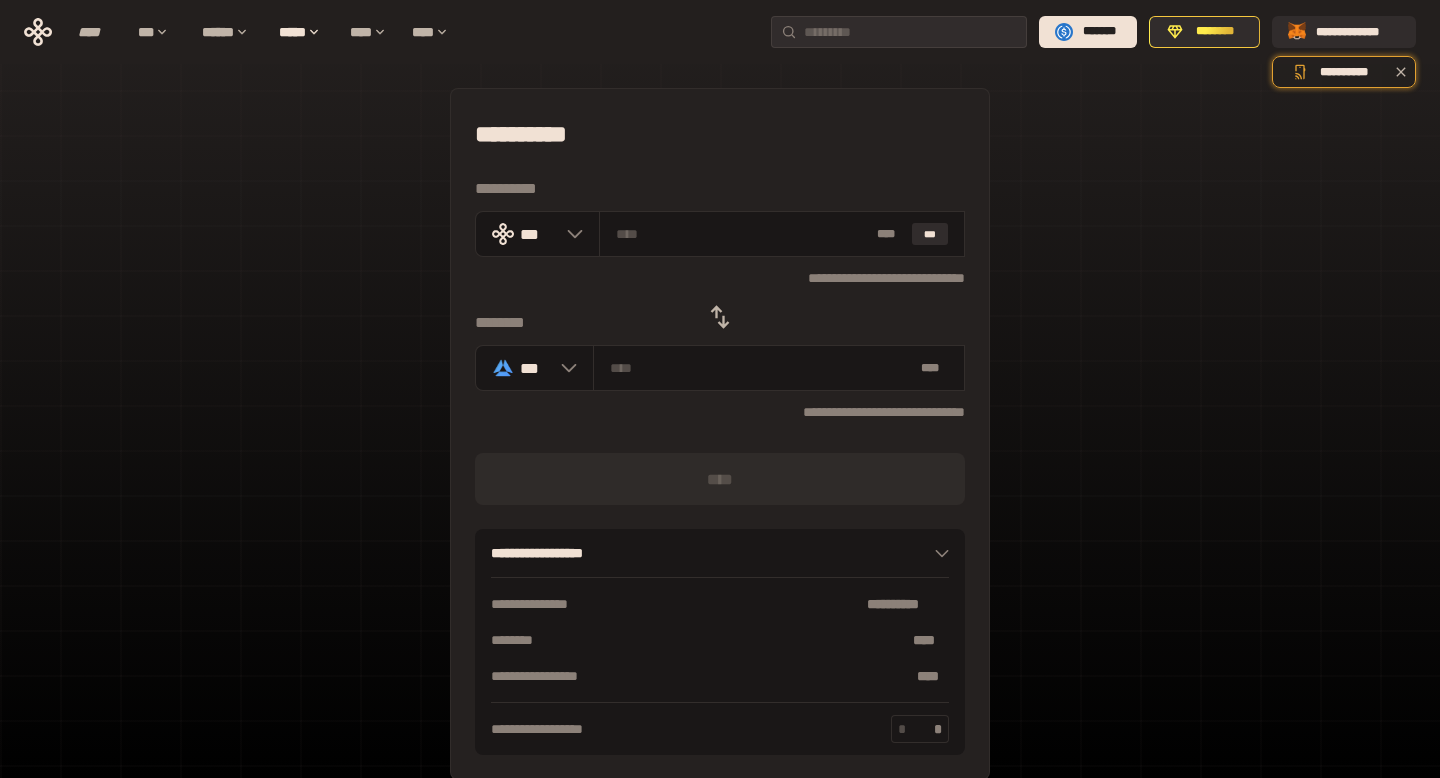 click 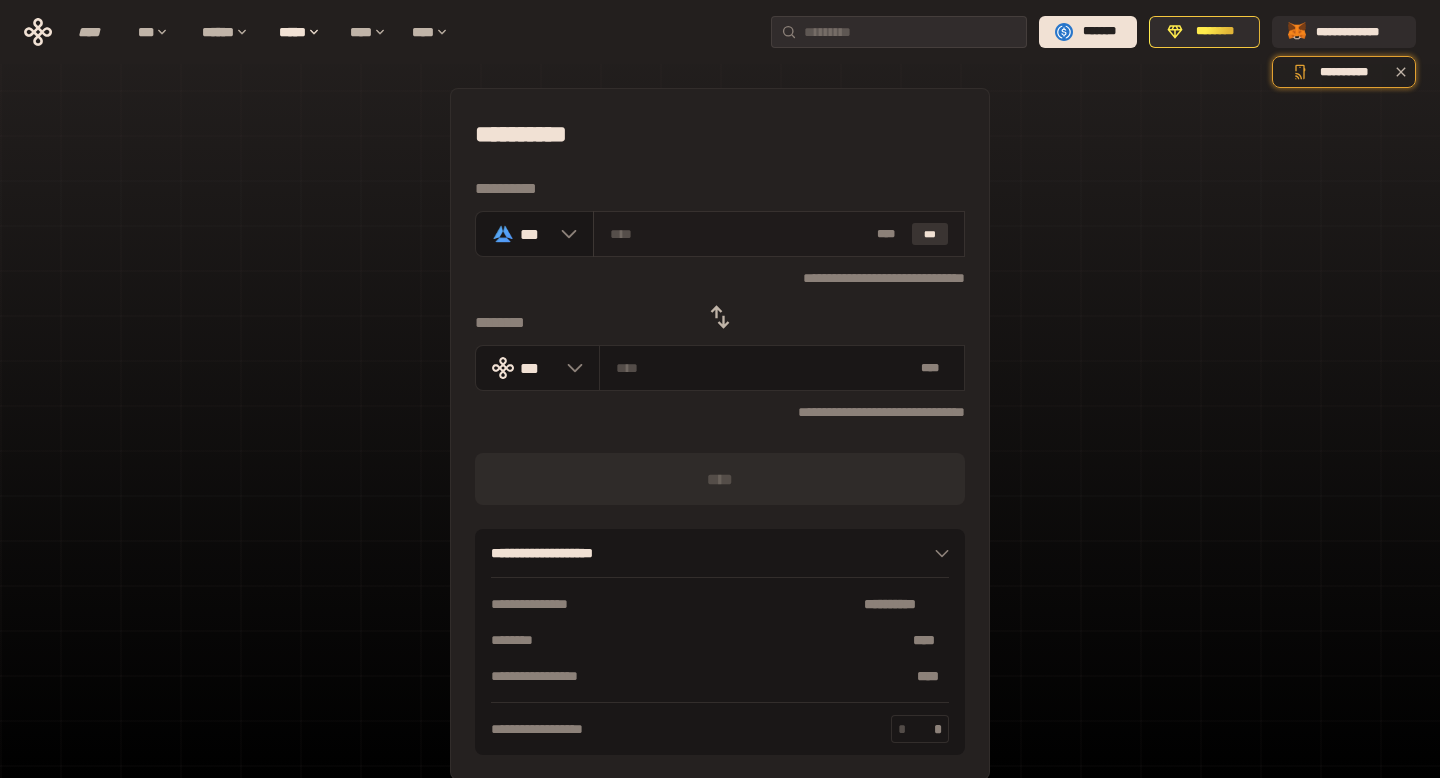 click on "***" at bounding box center (930, 234) 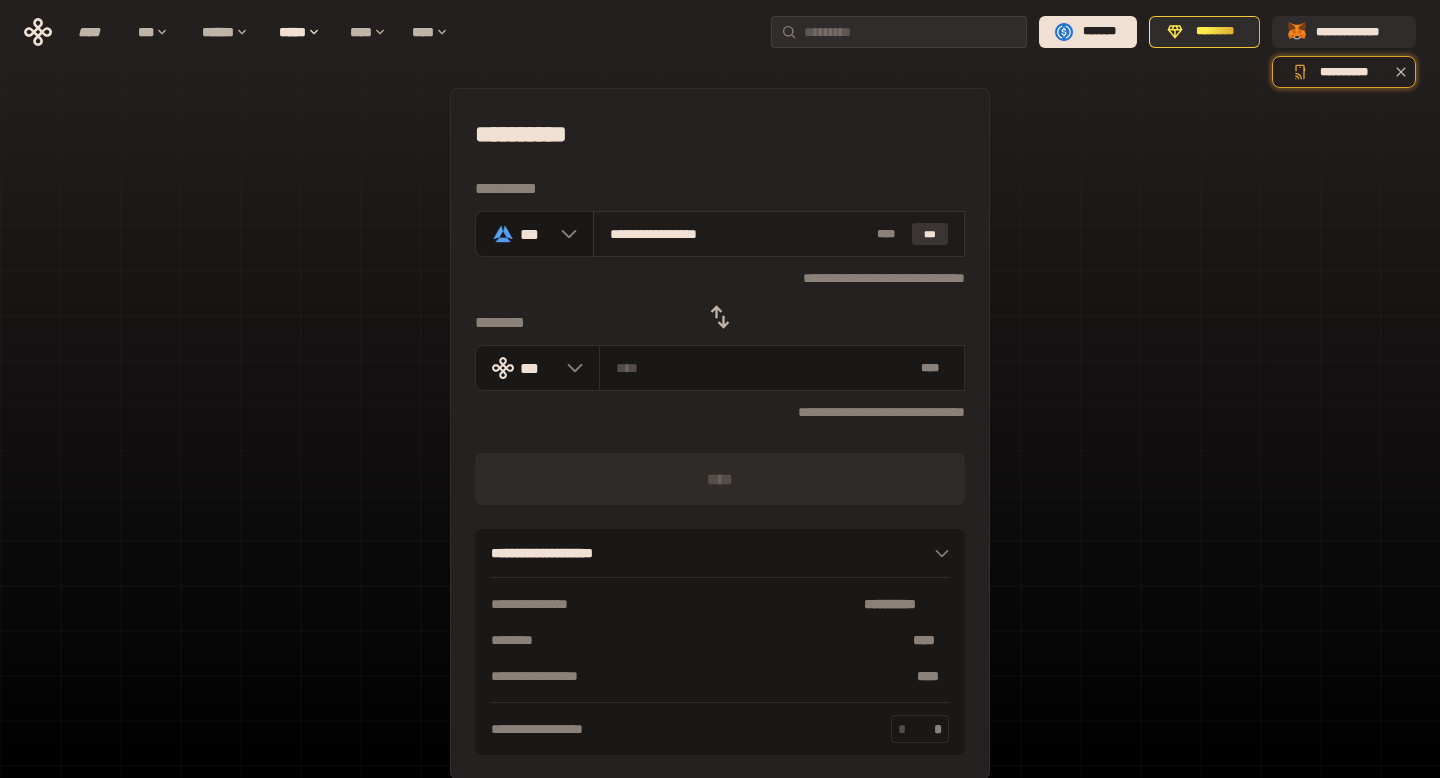 type on "**********" 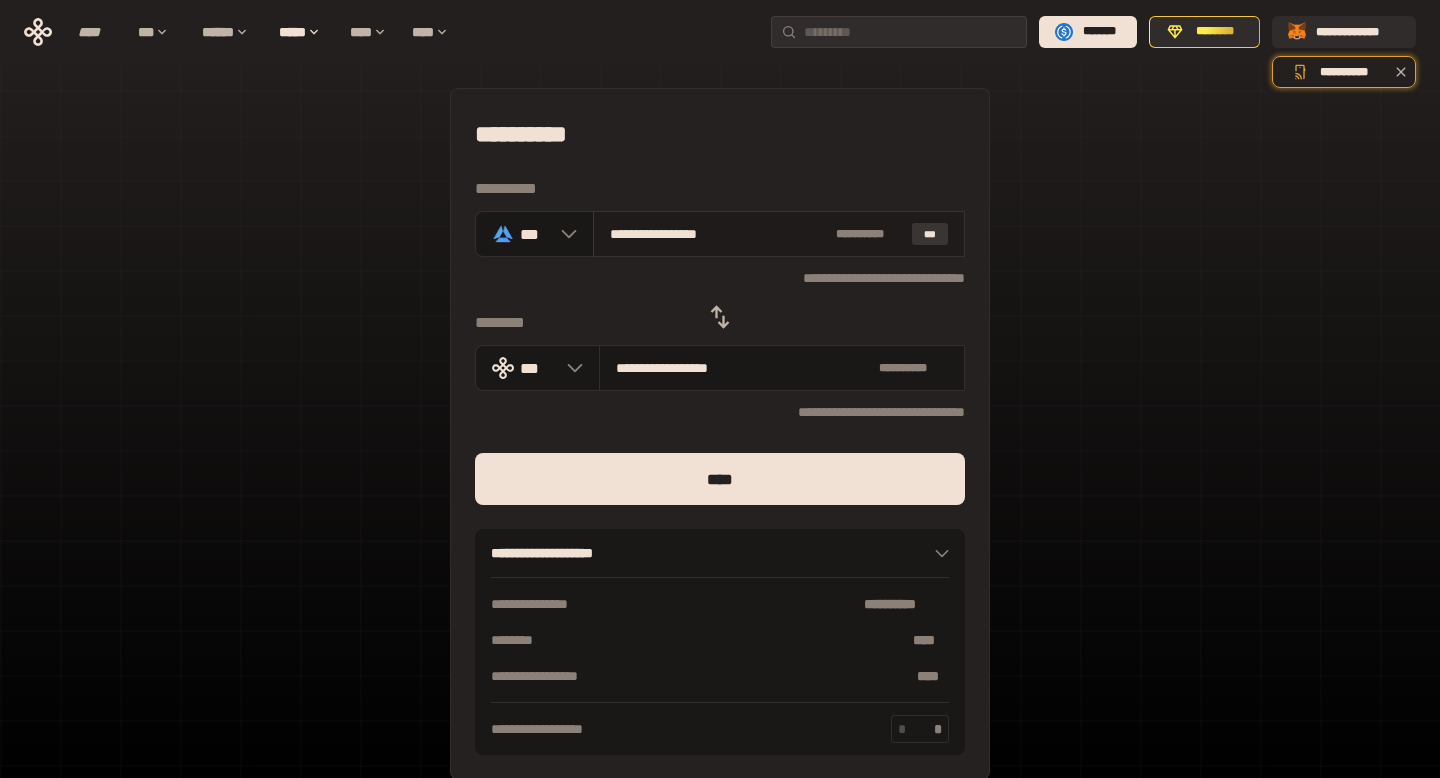 click on "***" at bounding box center (930, 234) 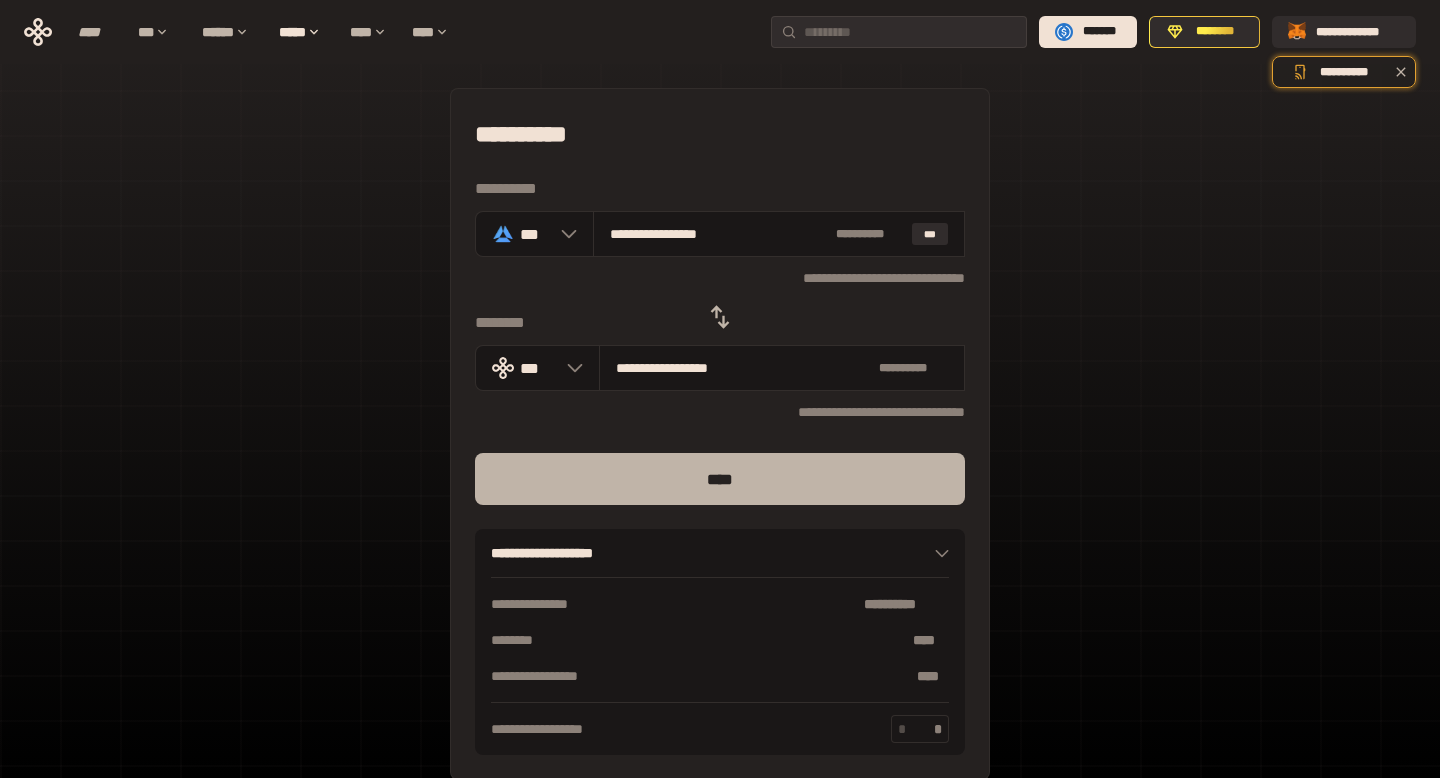 click on "****" at bounding box center (720, 479) 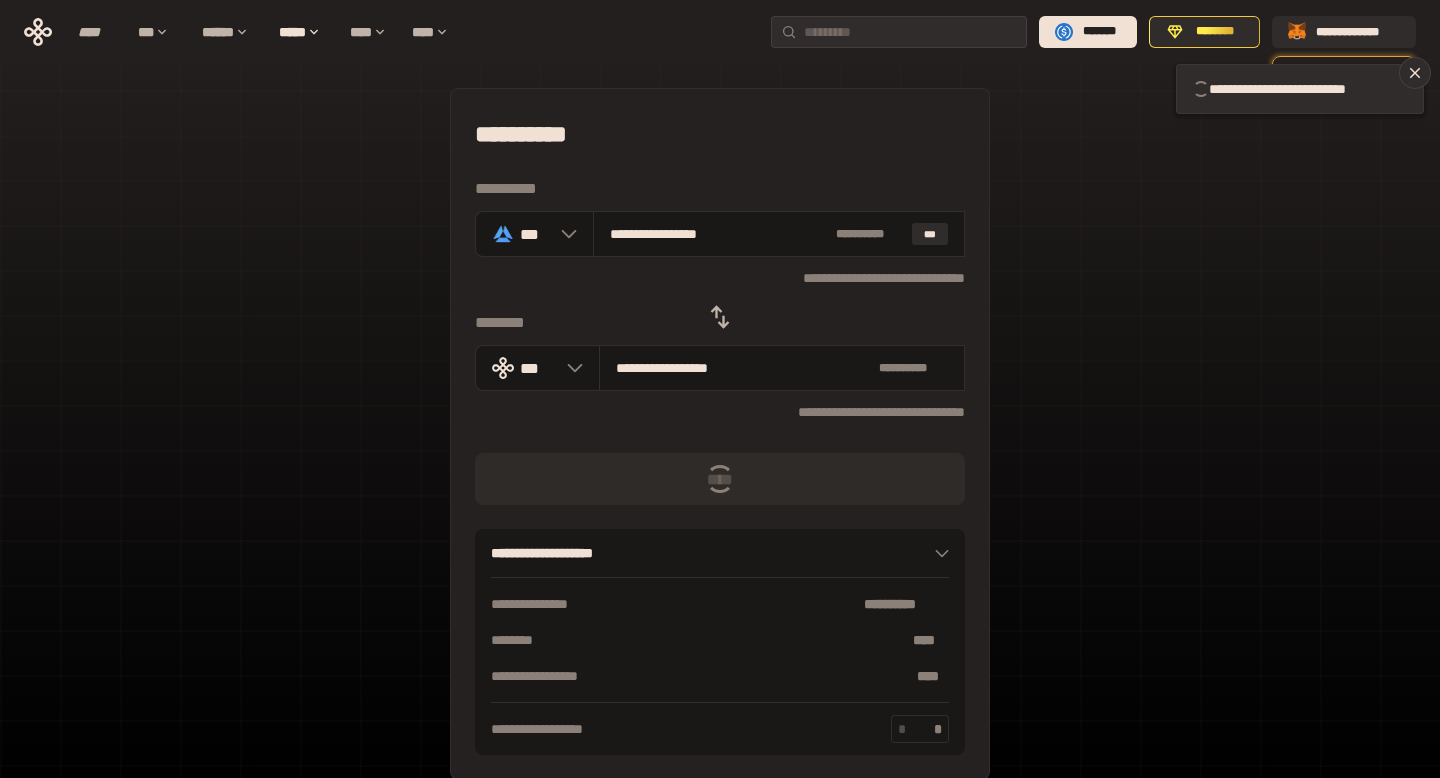 type 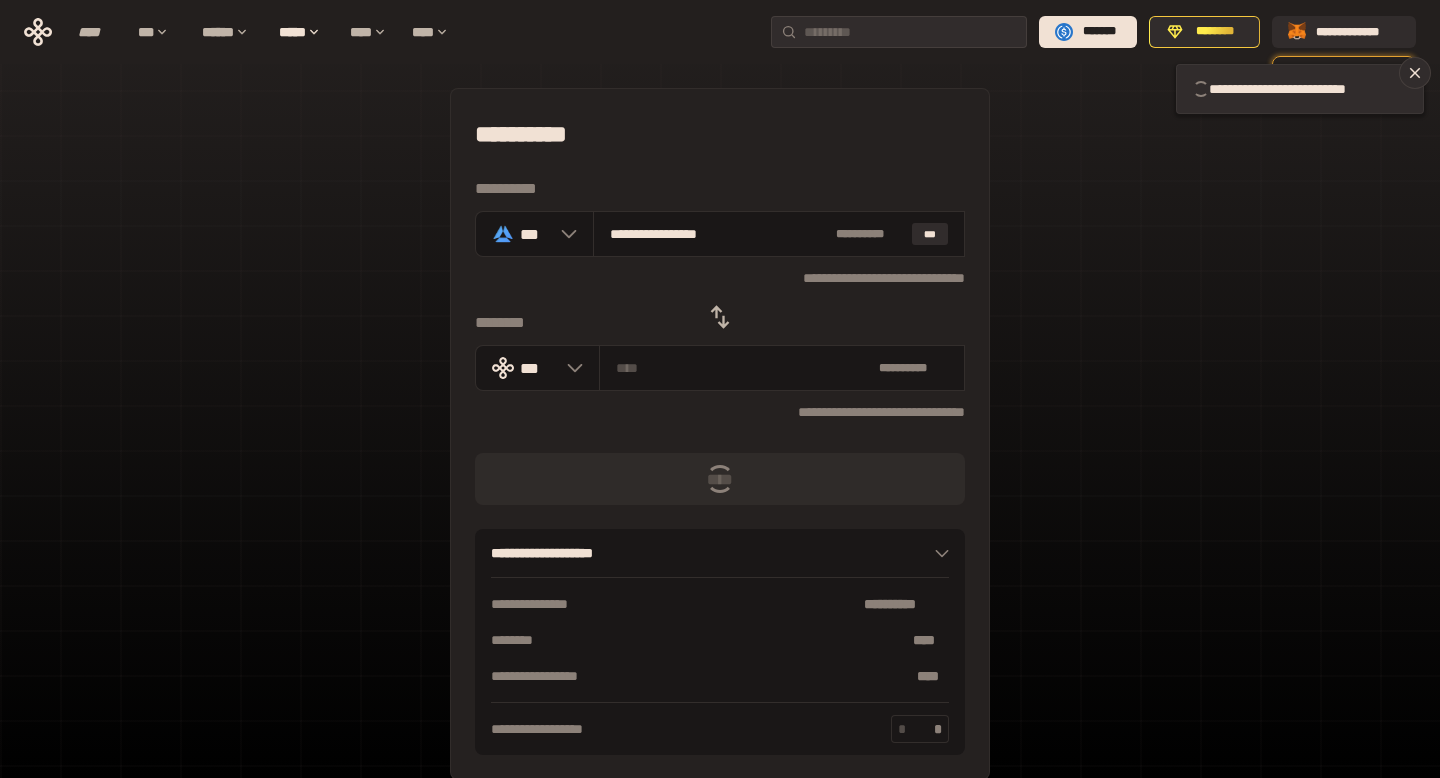 type 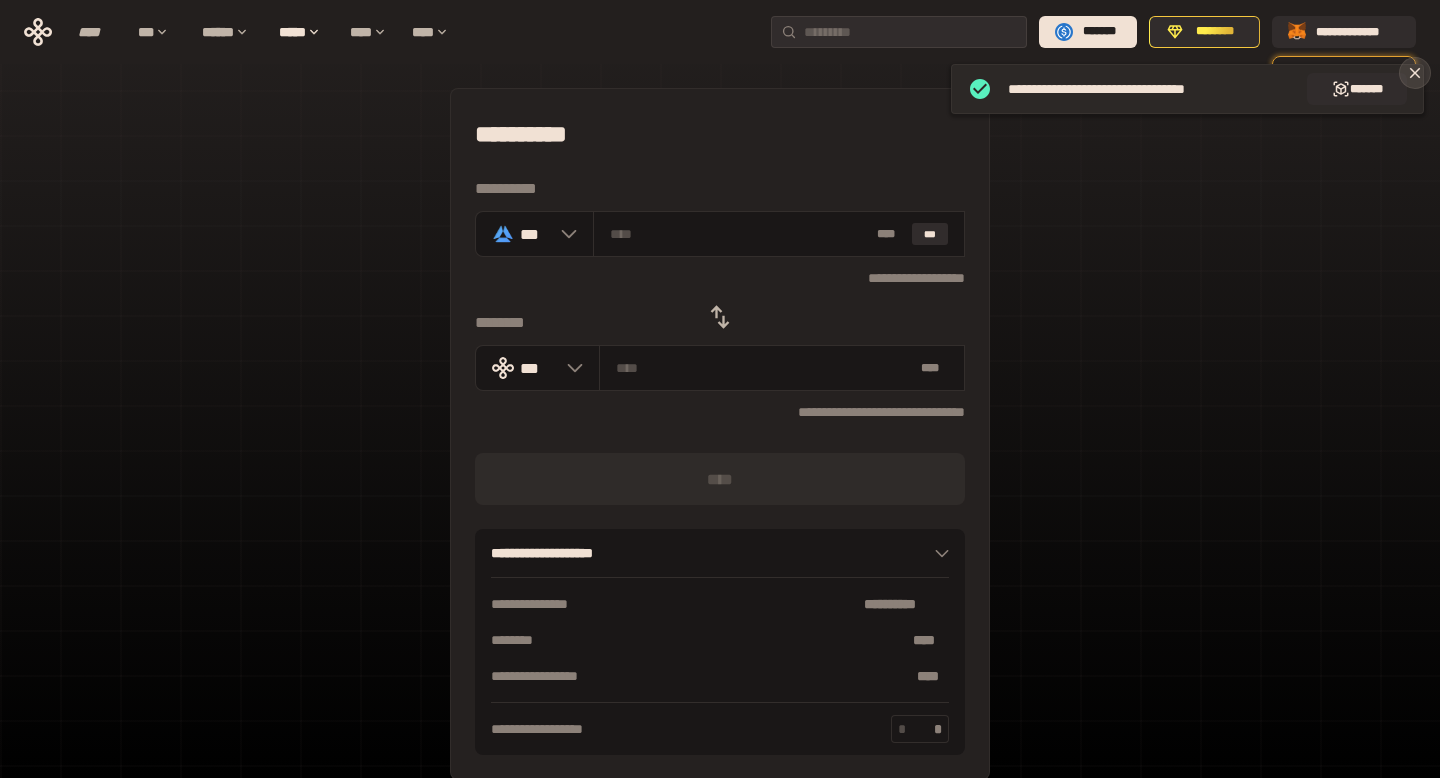 click 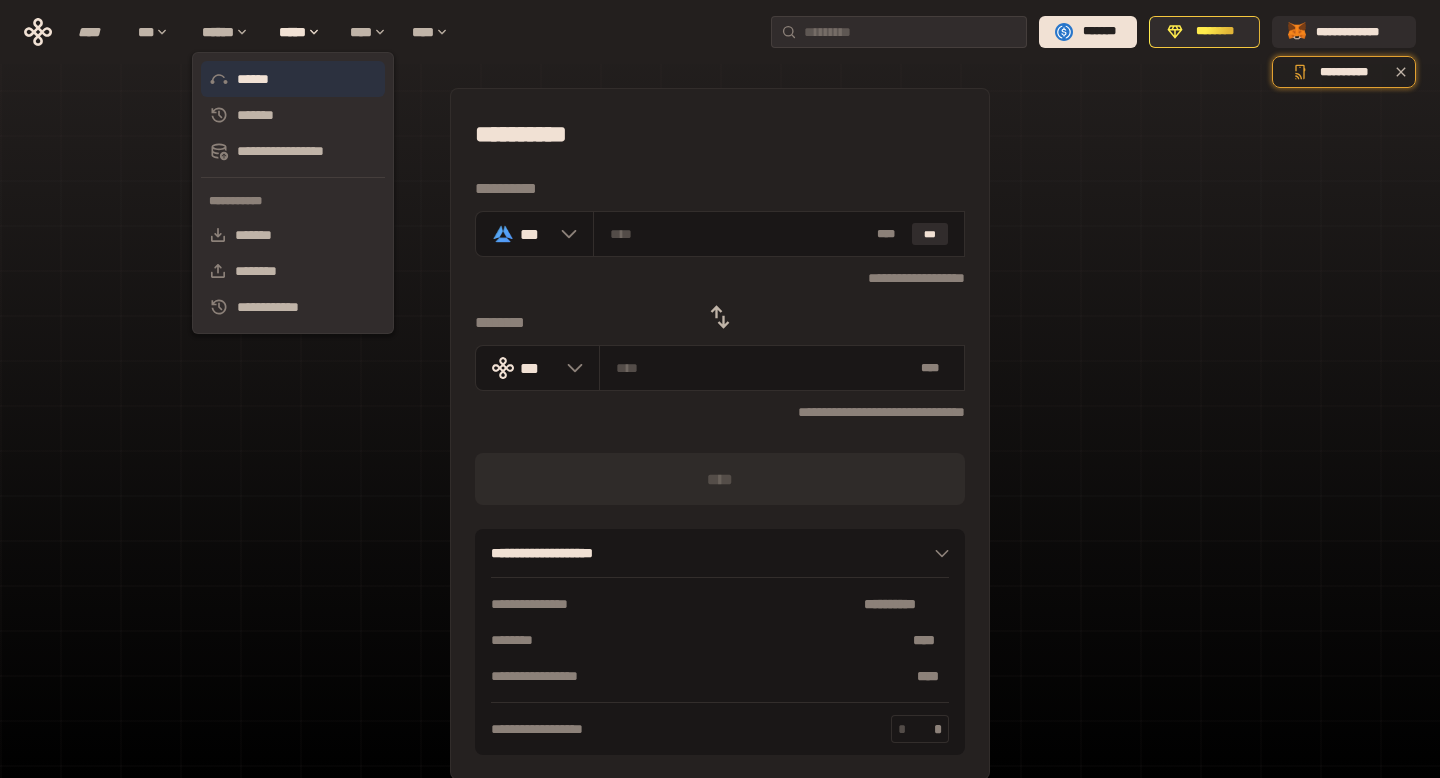 click on "******" at bounding box center [293, 79] 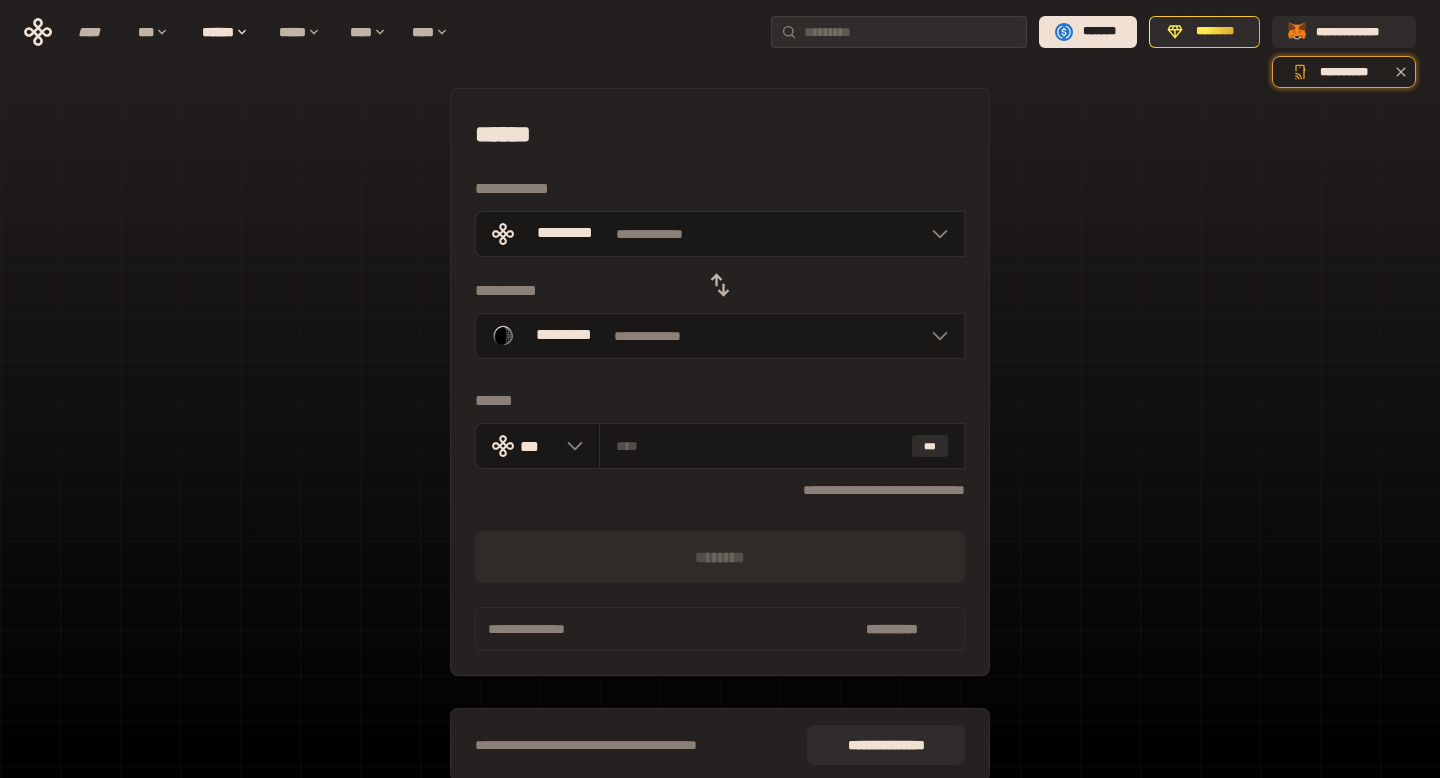 click 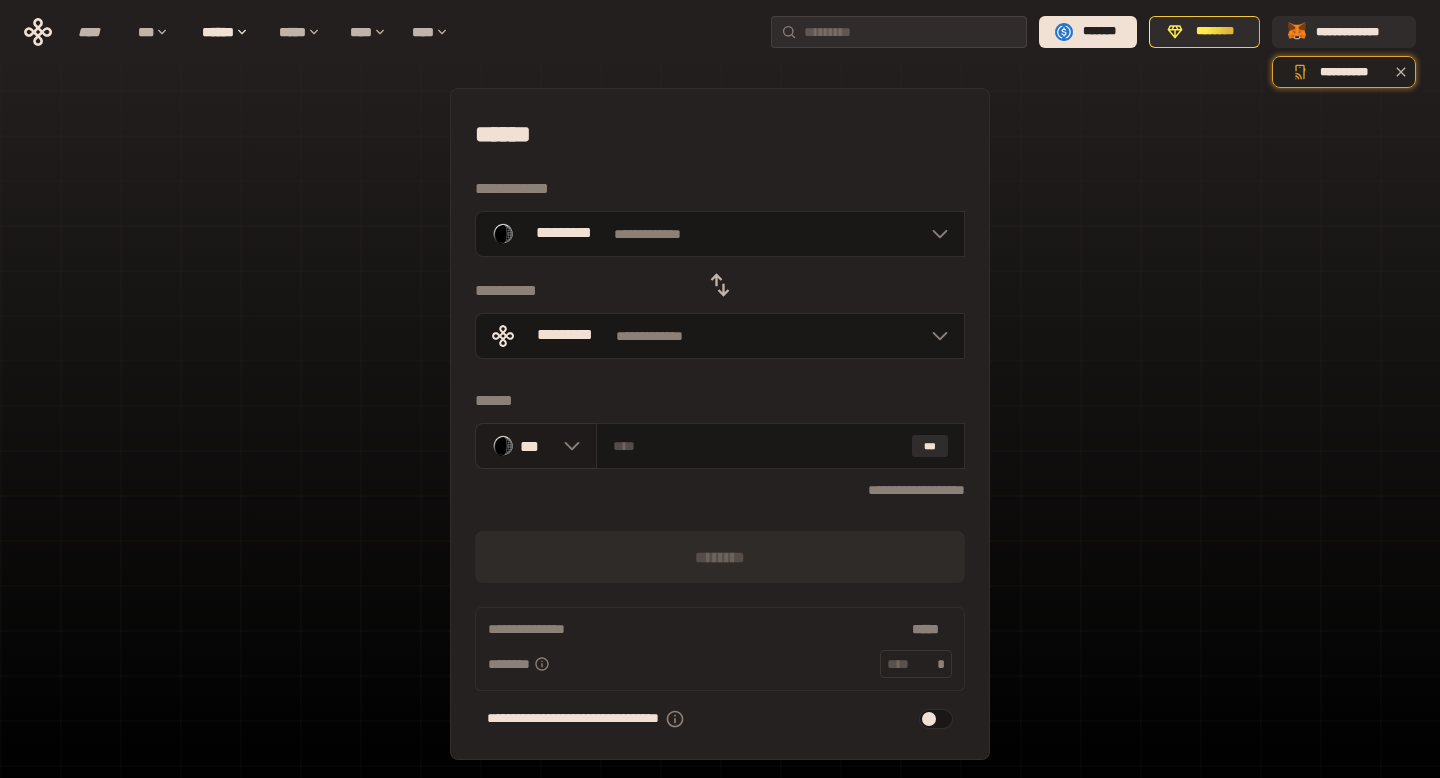 click 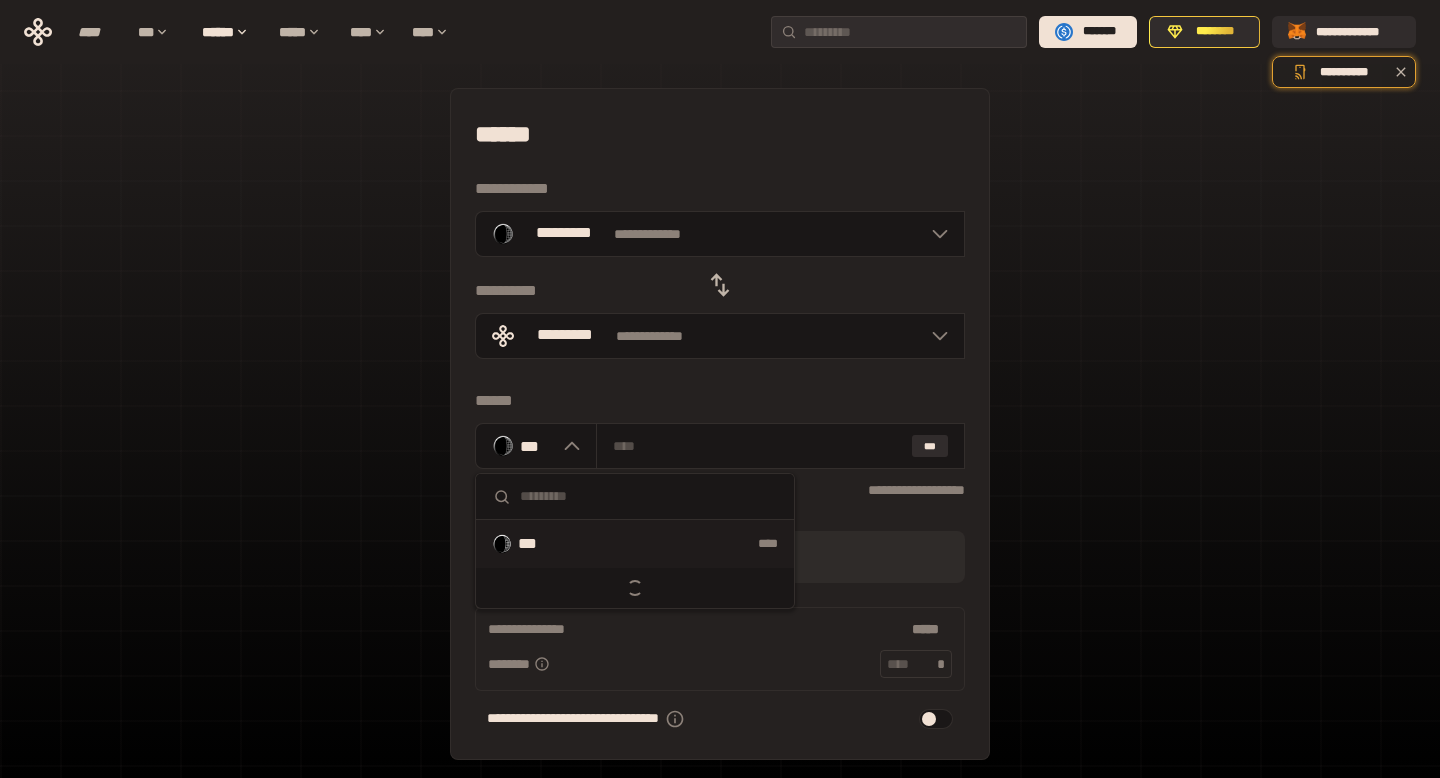 click on "[FIRST] [LAST] [STREET] [CITY], [STATE] [ZIP] [EMAIL] [PHONE] [SSN] [DLN] [CC] [DOB] [AGE] [GEO] [COUNTRY] [PROVINCE]" at bounding box center [720, 487] 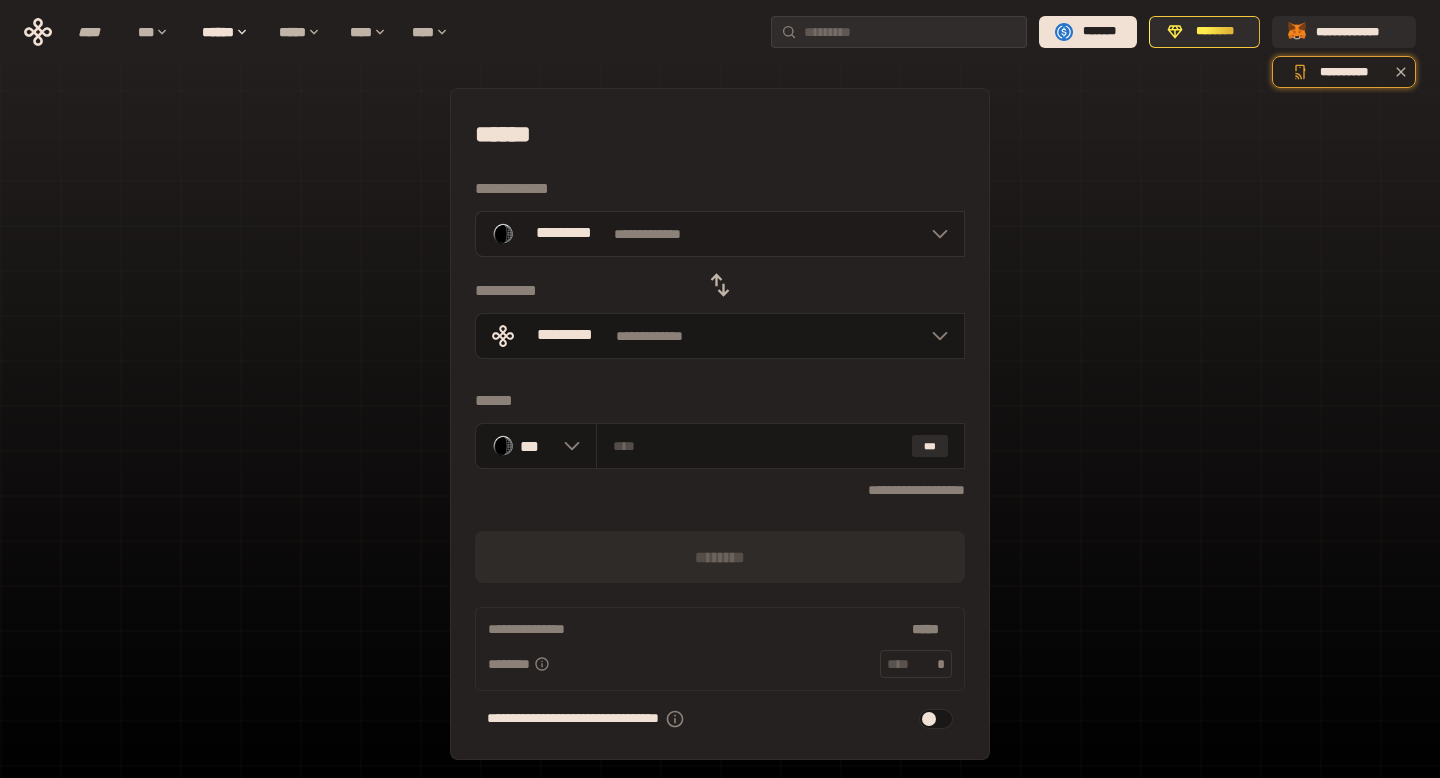 click on "**********" at bounding box center [720, 234] 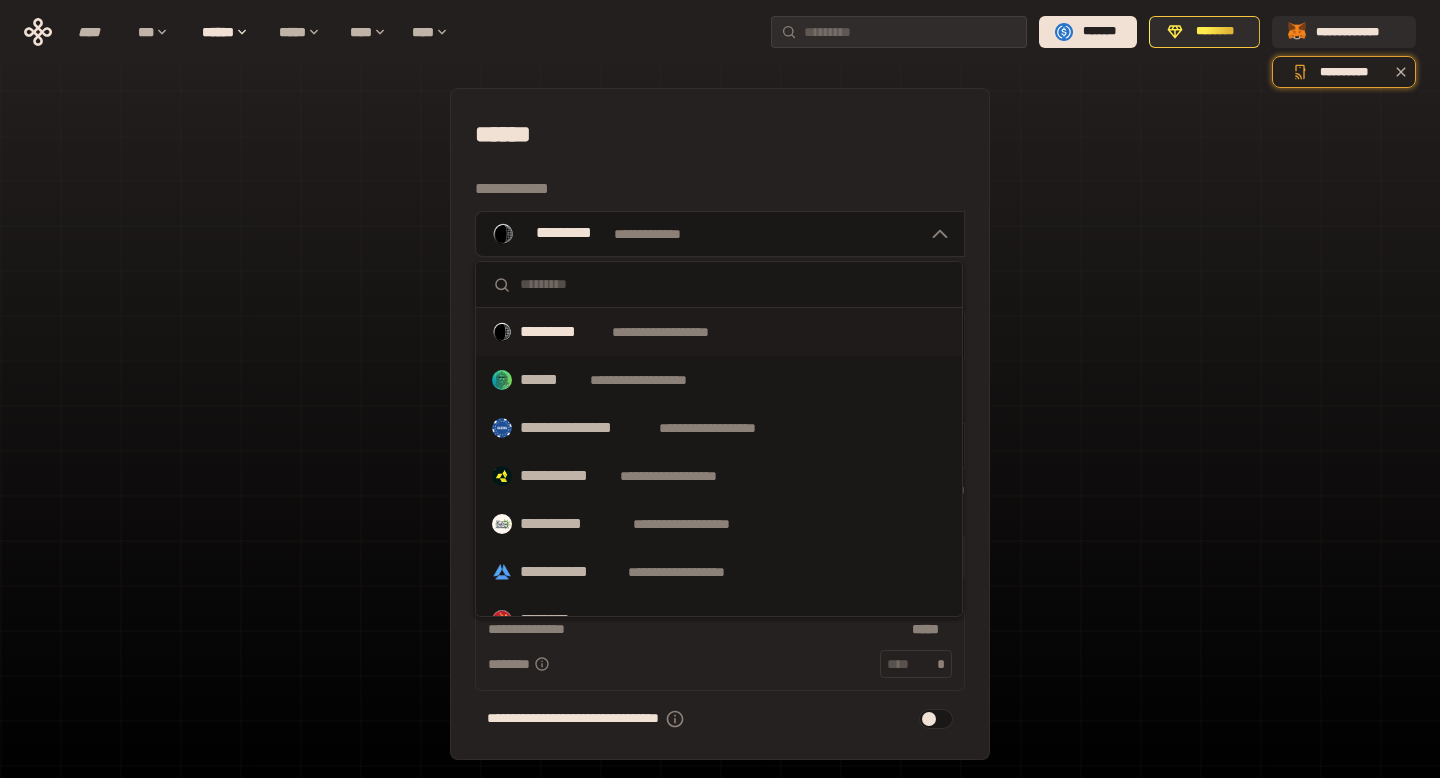 click at bounding box center [733, 284] 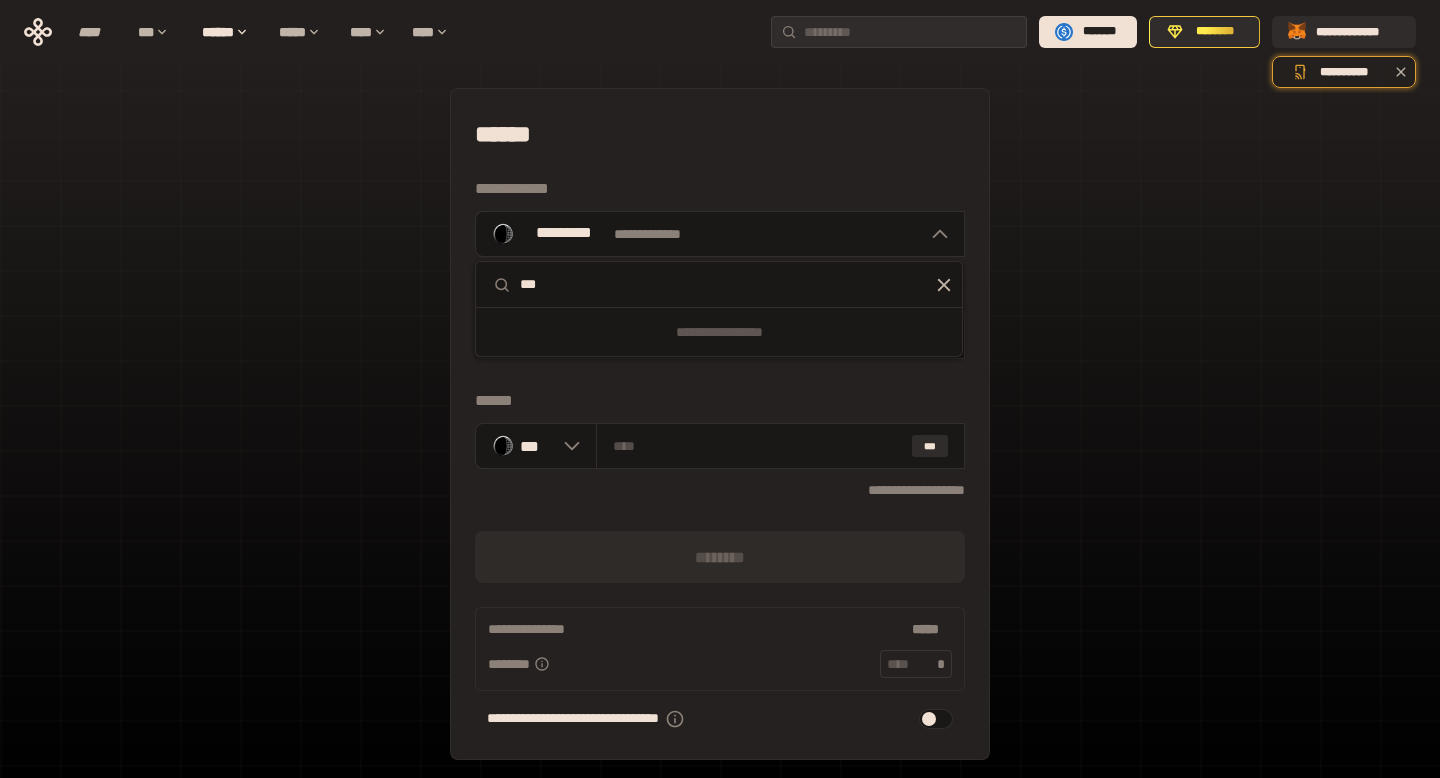 type on "***" 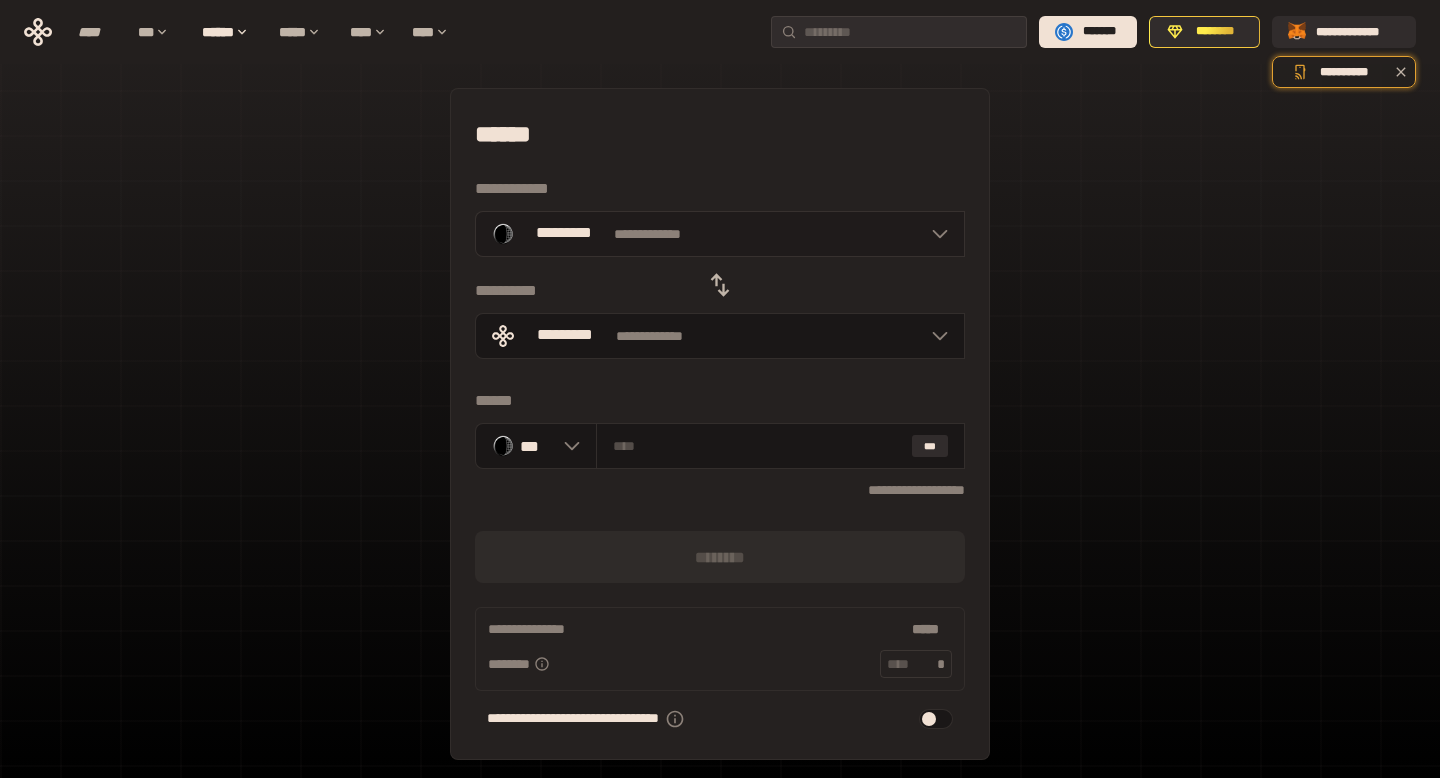 click on "**********" at bounding box center [720, 234] 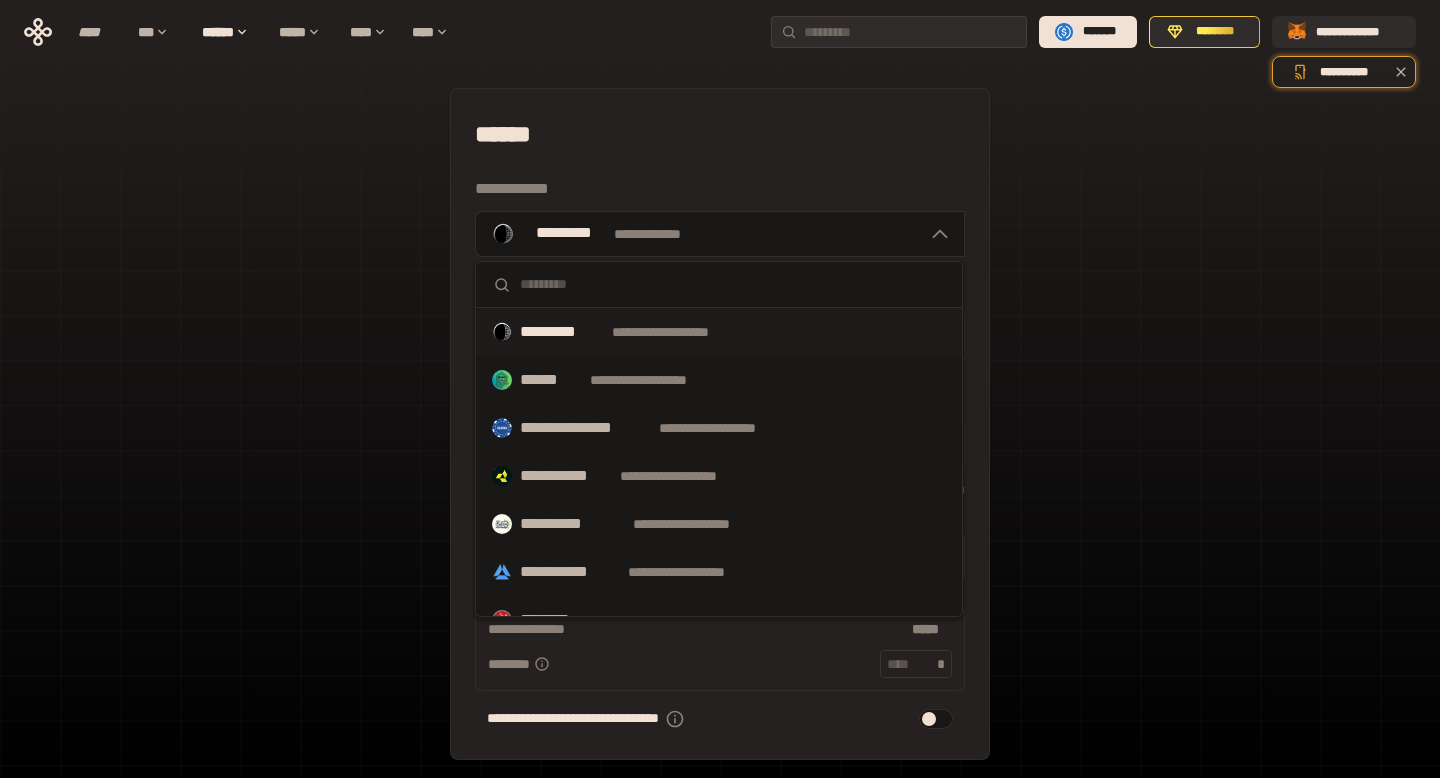 click at bounding box center (733, 284) 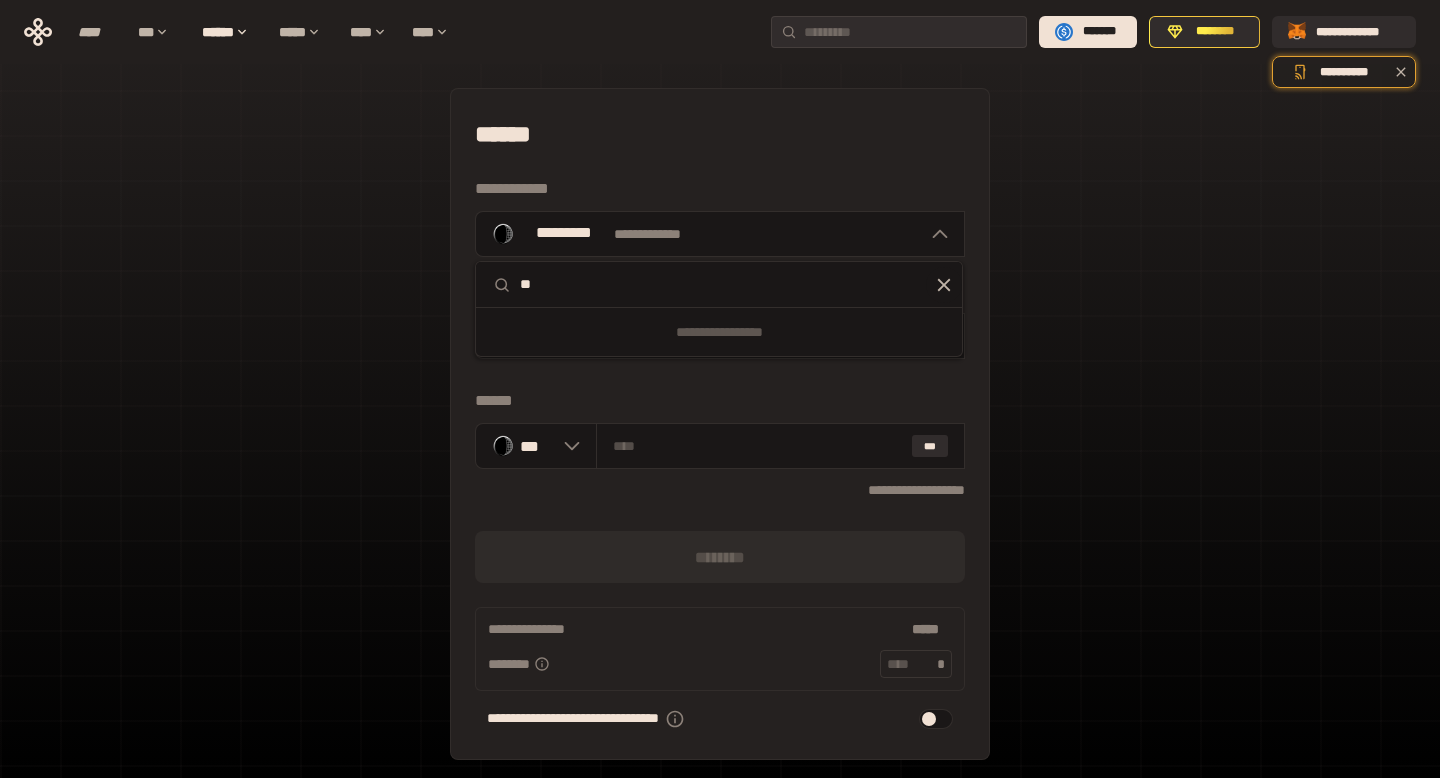 type on "*" 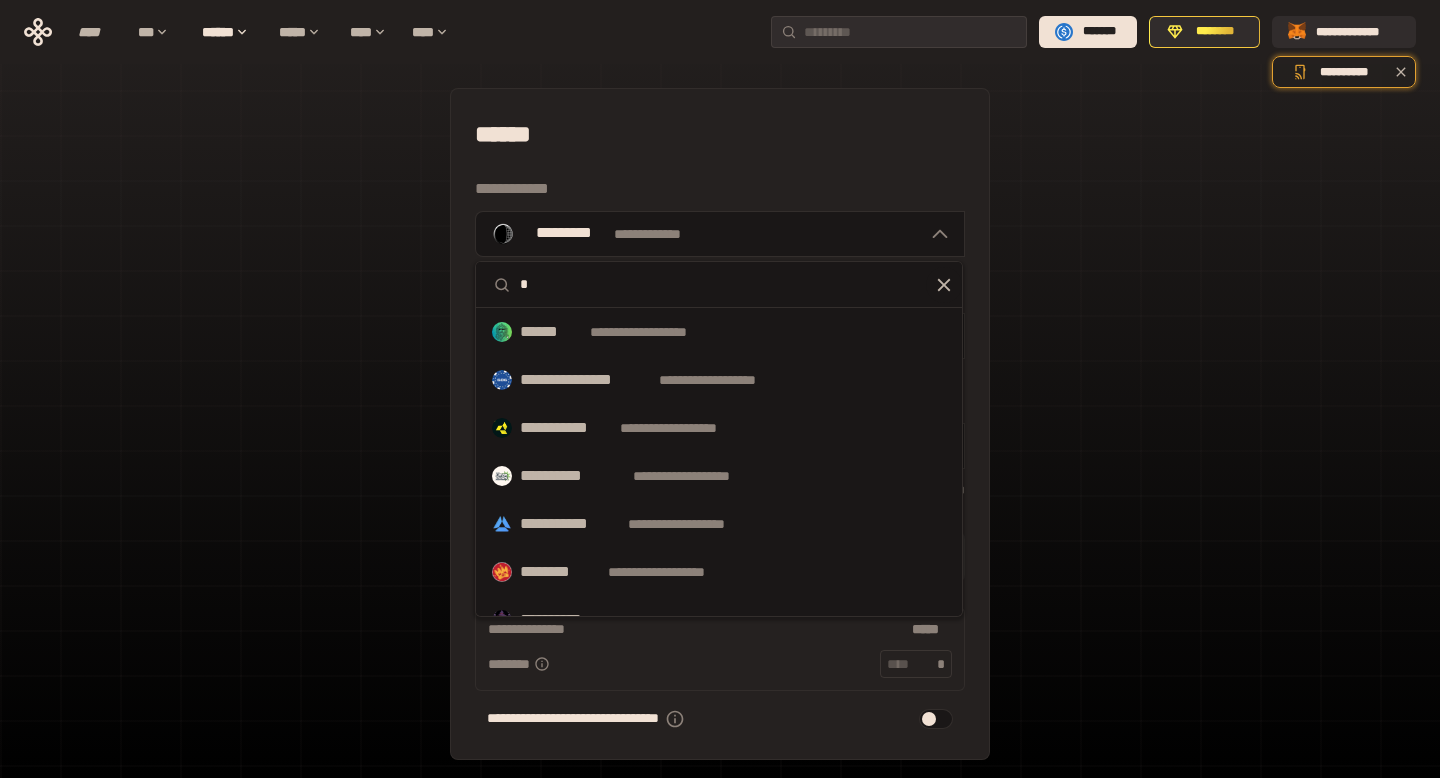 type 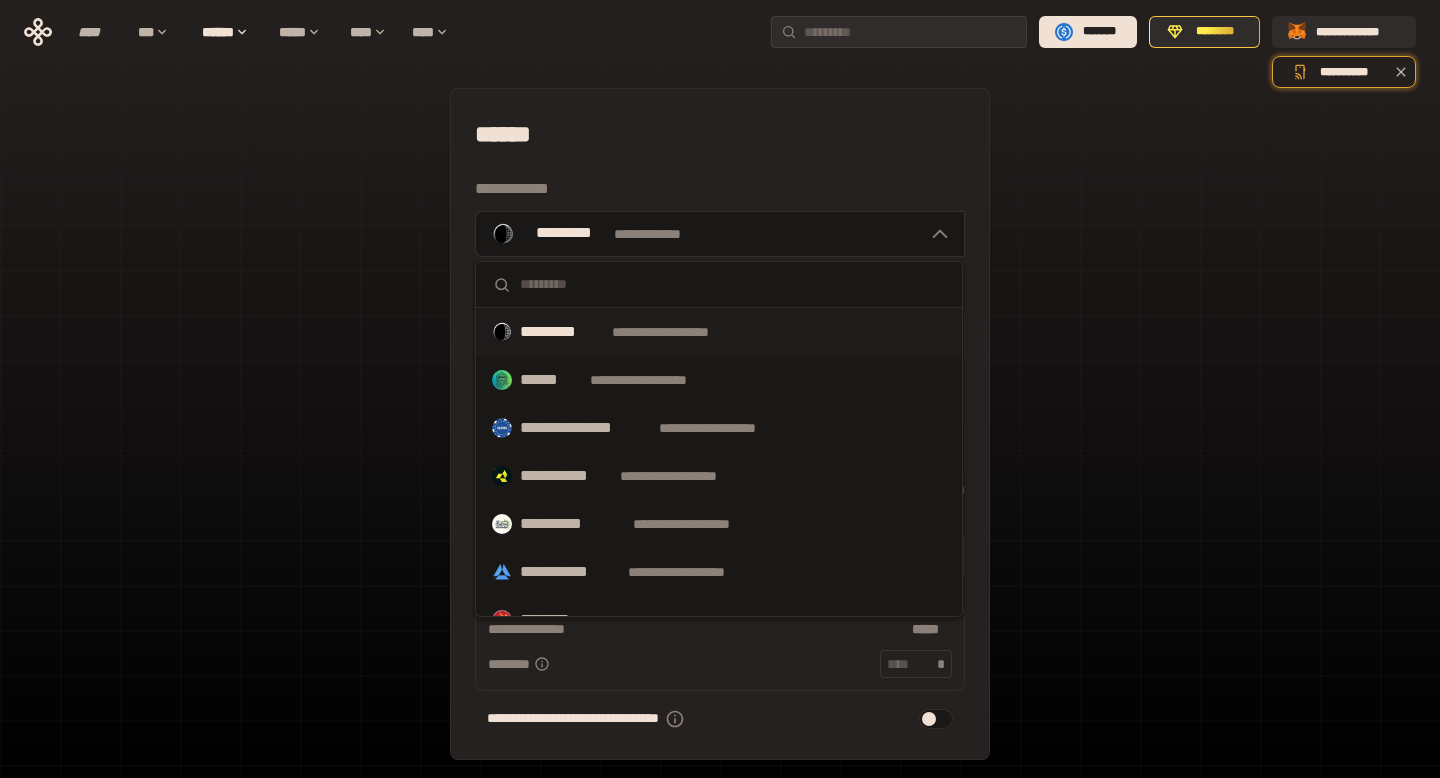 click on "[FIRST] [LAST] [STREET] [CITY], [STATE] [ZIP] [EMAIL] [PHONE] [SSN] [DLN] [CC] [DOB] [AGE] [GEO] [COUNTRY] [PROVINCE]" at bounding box center [720, 487] 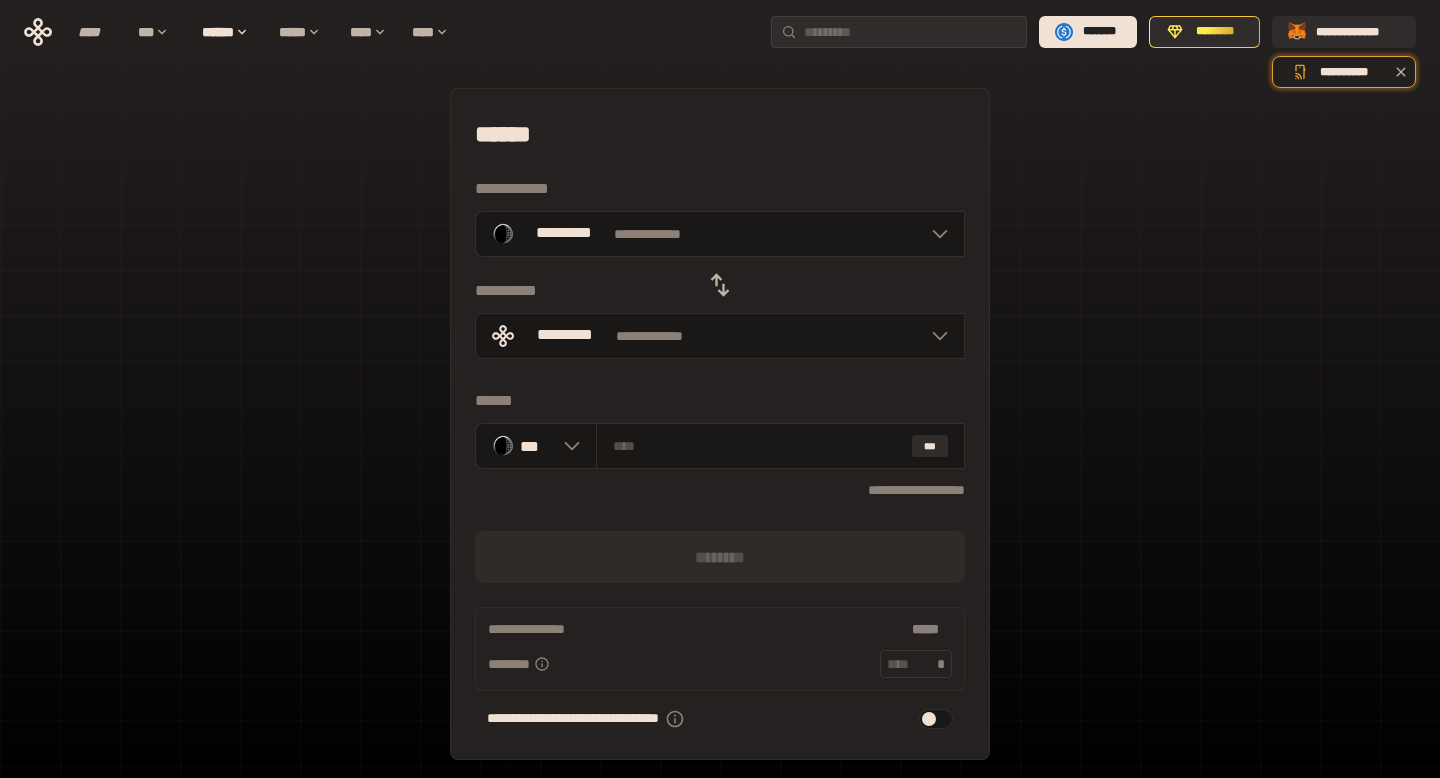 click 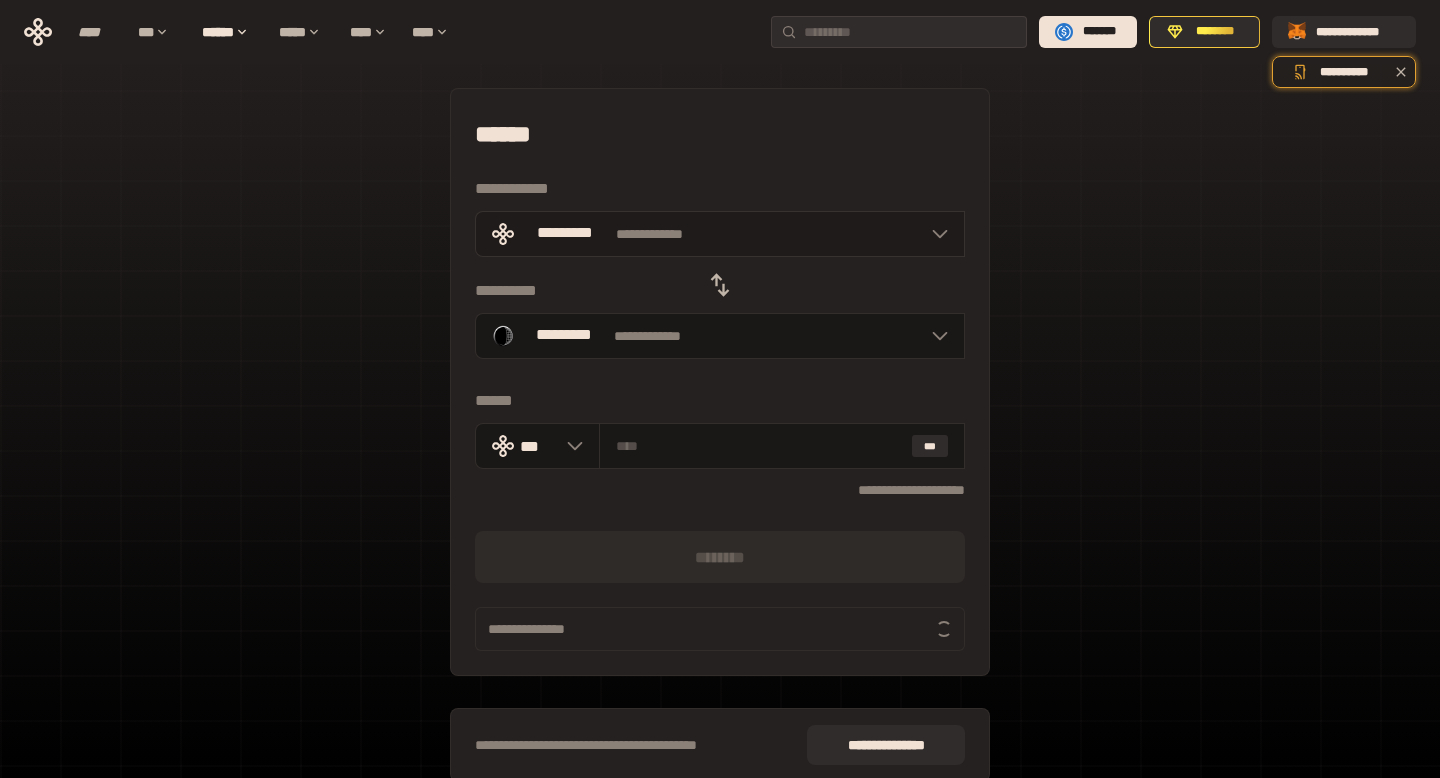 click on "**********" at bounding box center [720, 234] 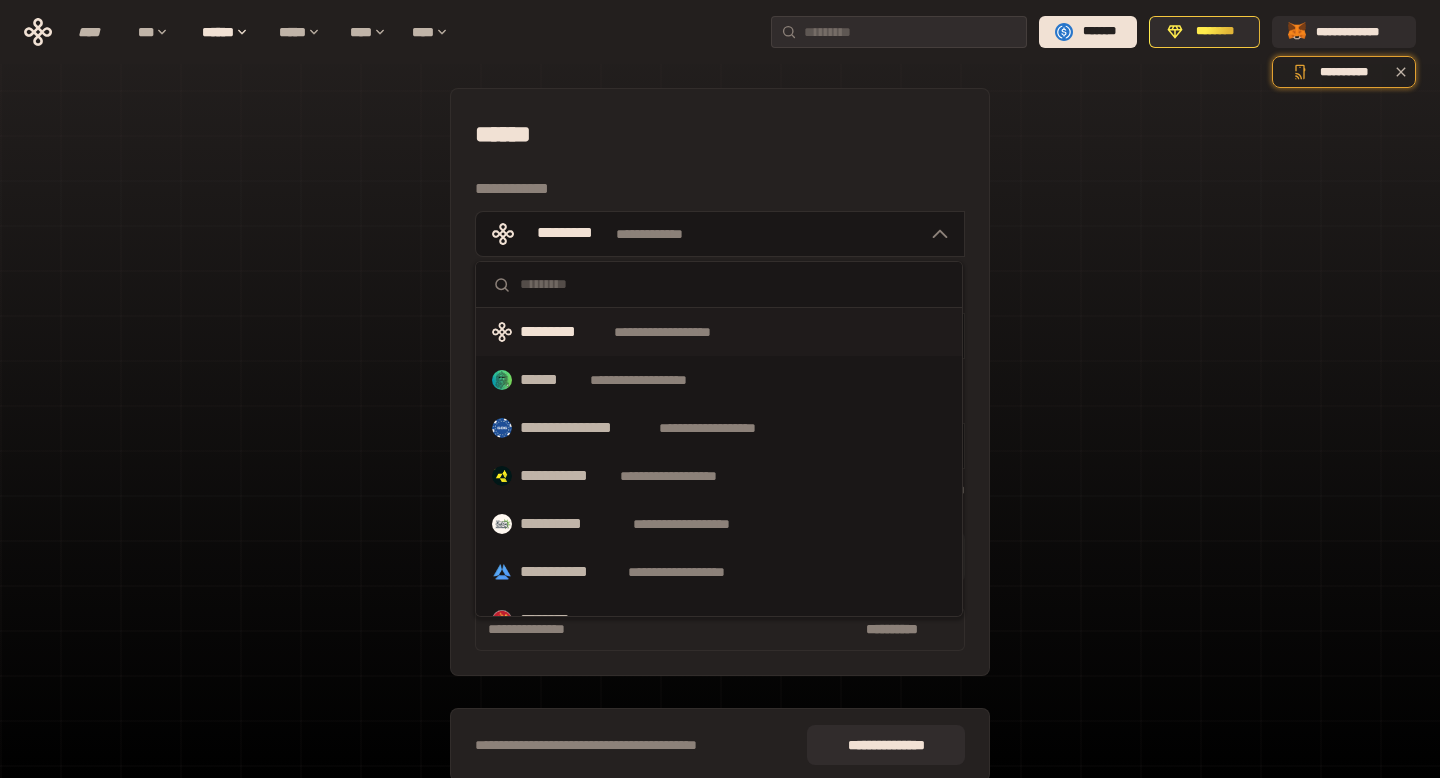 click at bounding box center (733, 284) 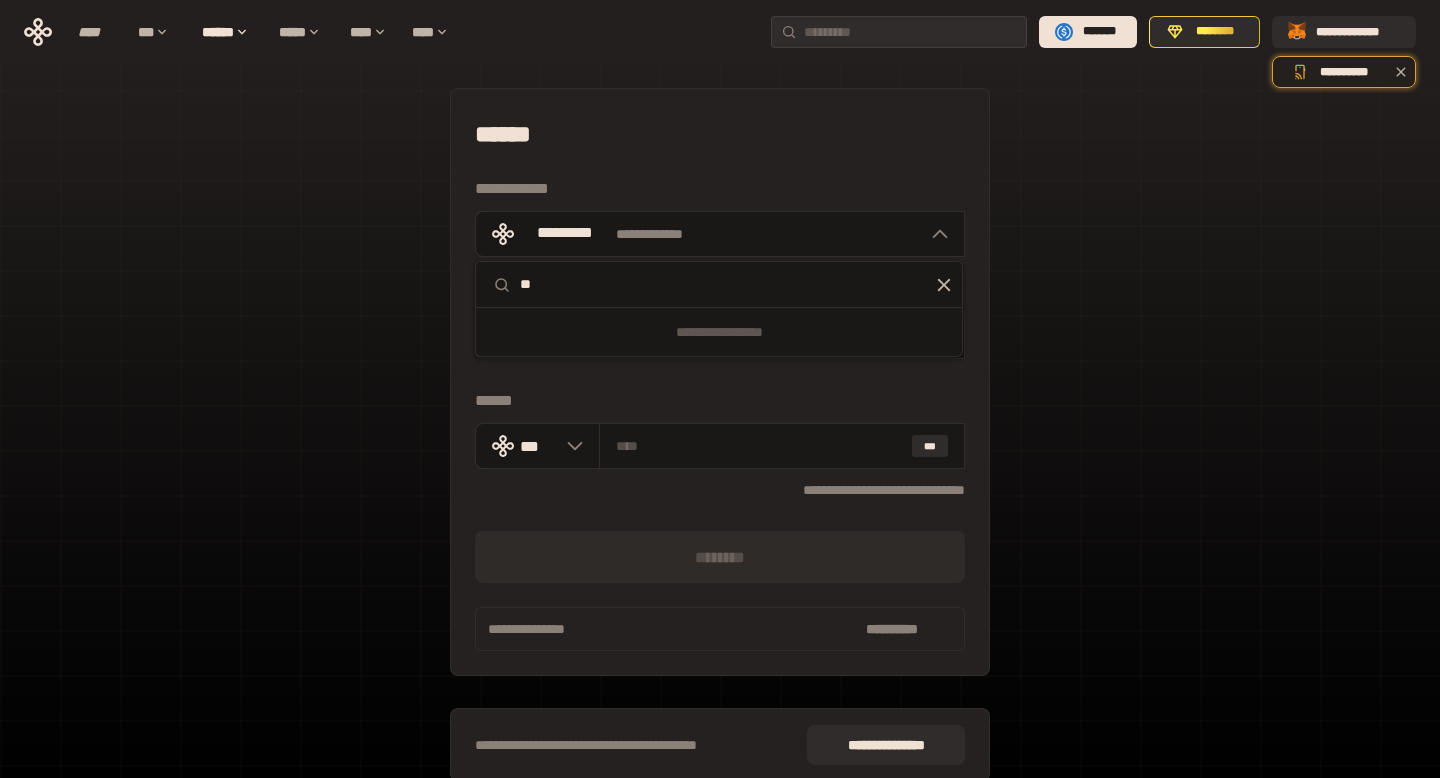 type on "*" 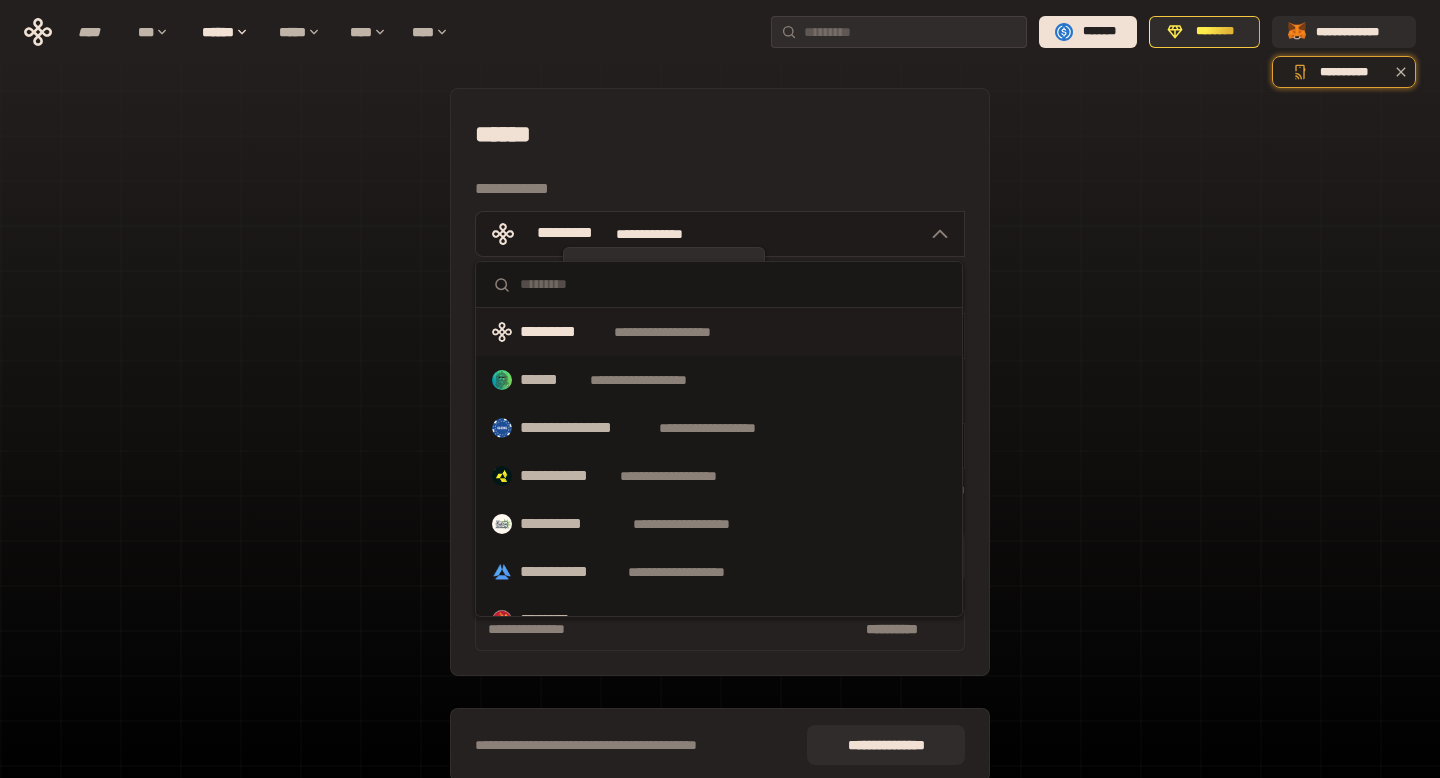 click on "**********" at bounding box center (664, 234) 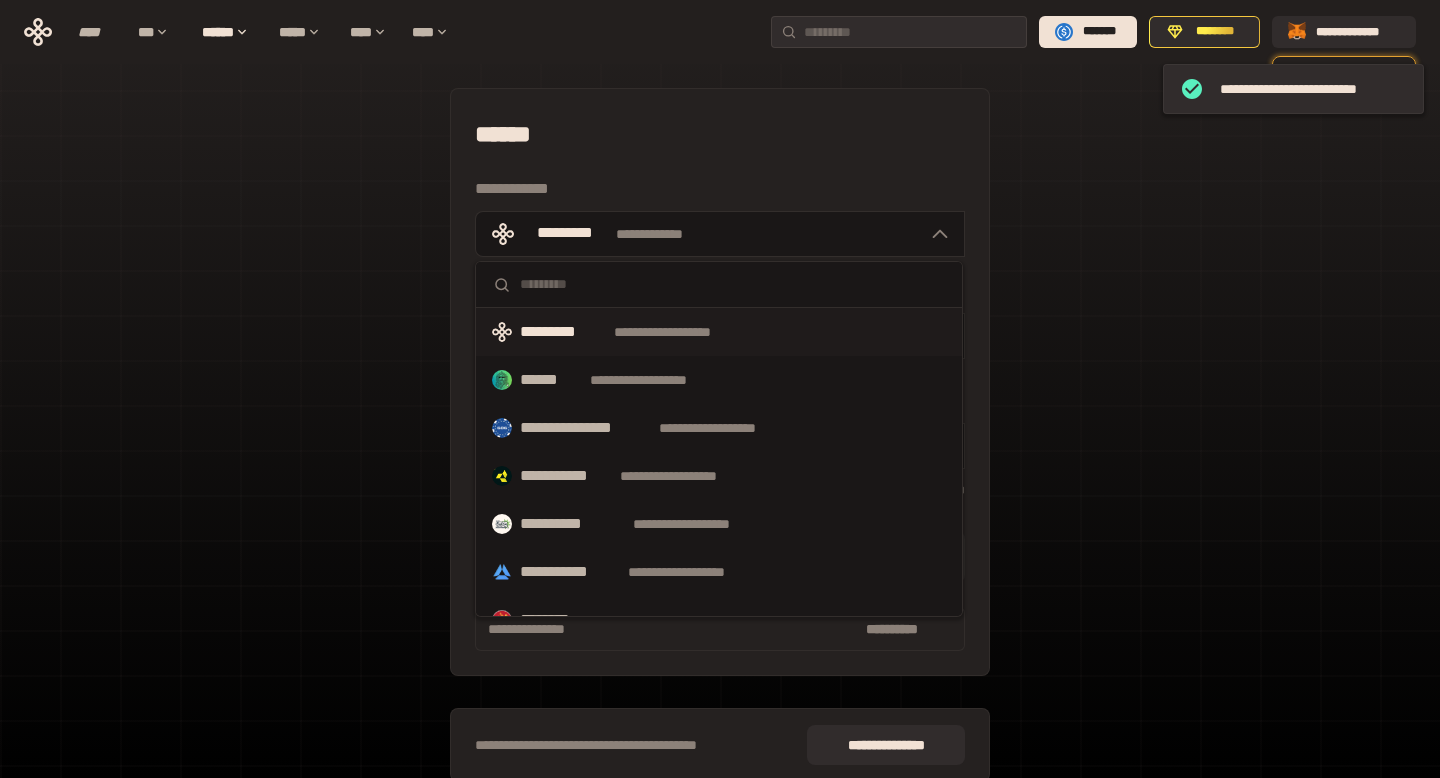 click at bounding box center (733, 284) 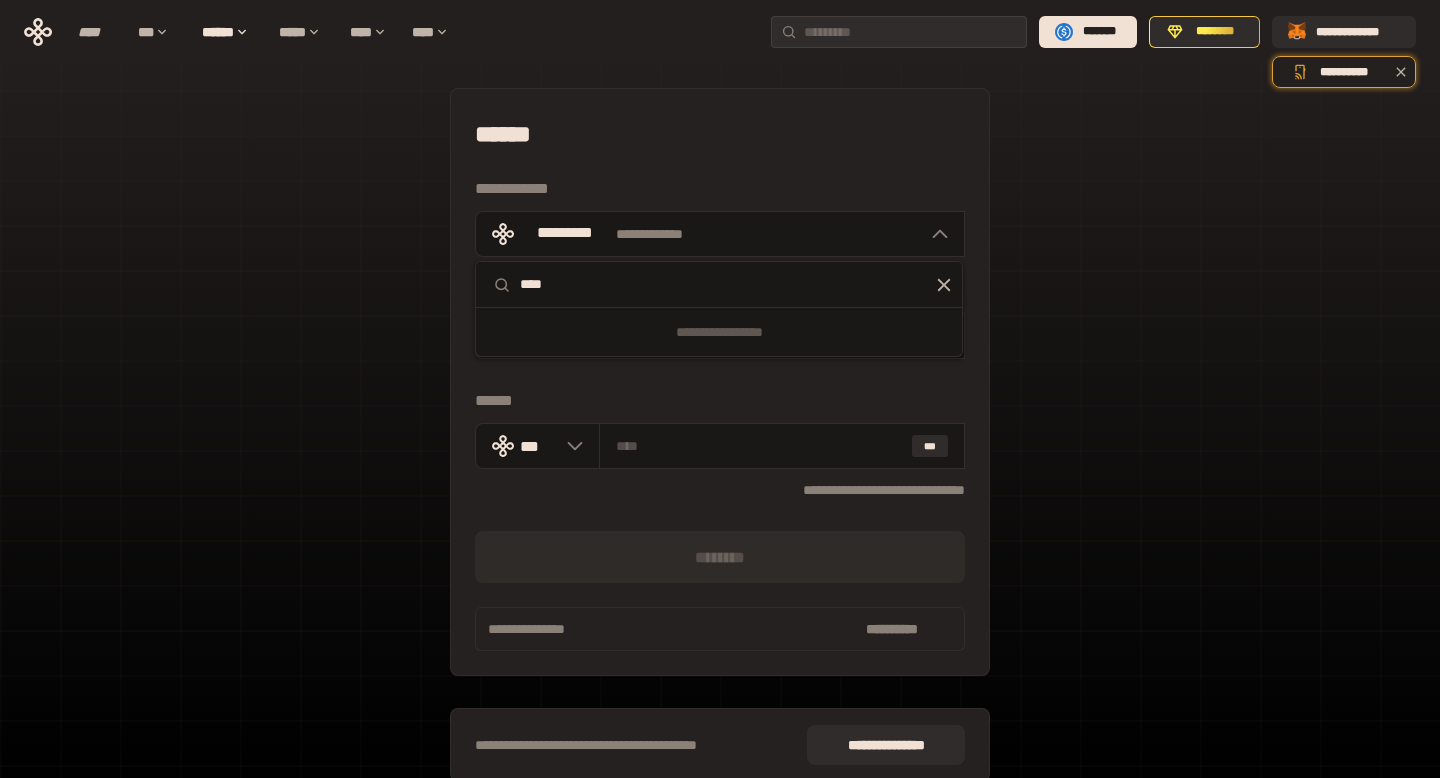 type on "****" 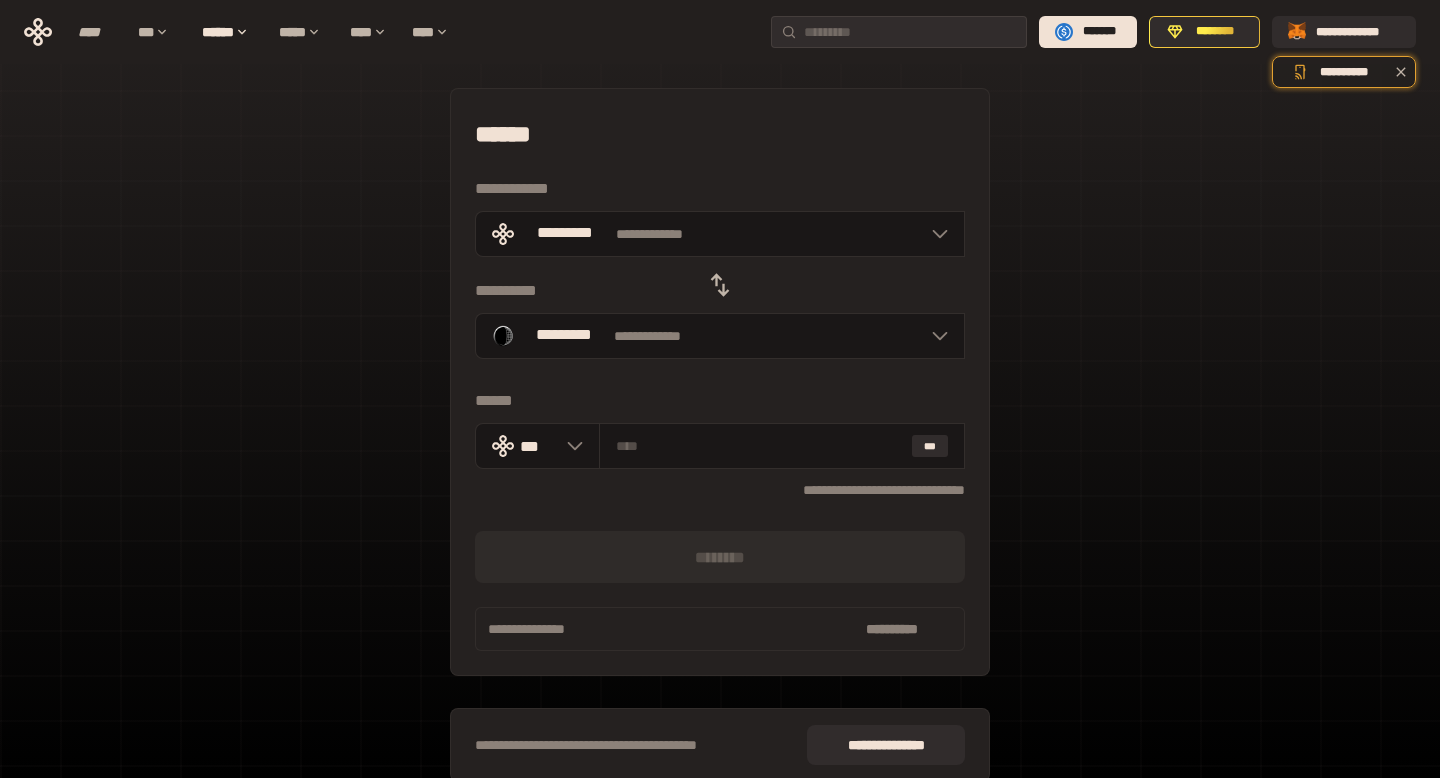 click 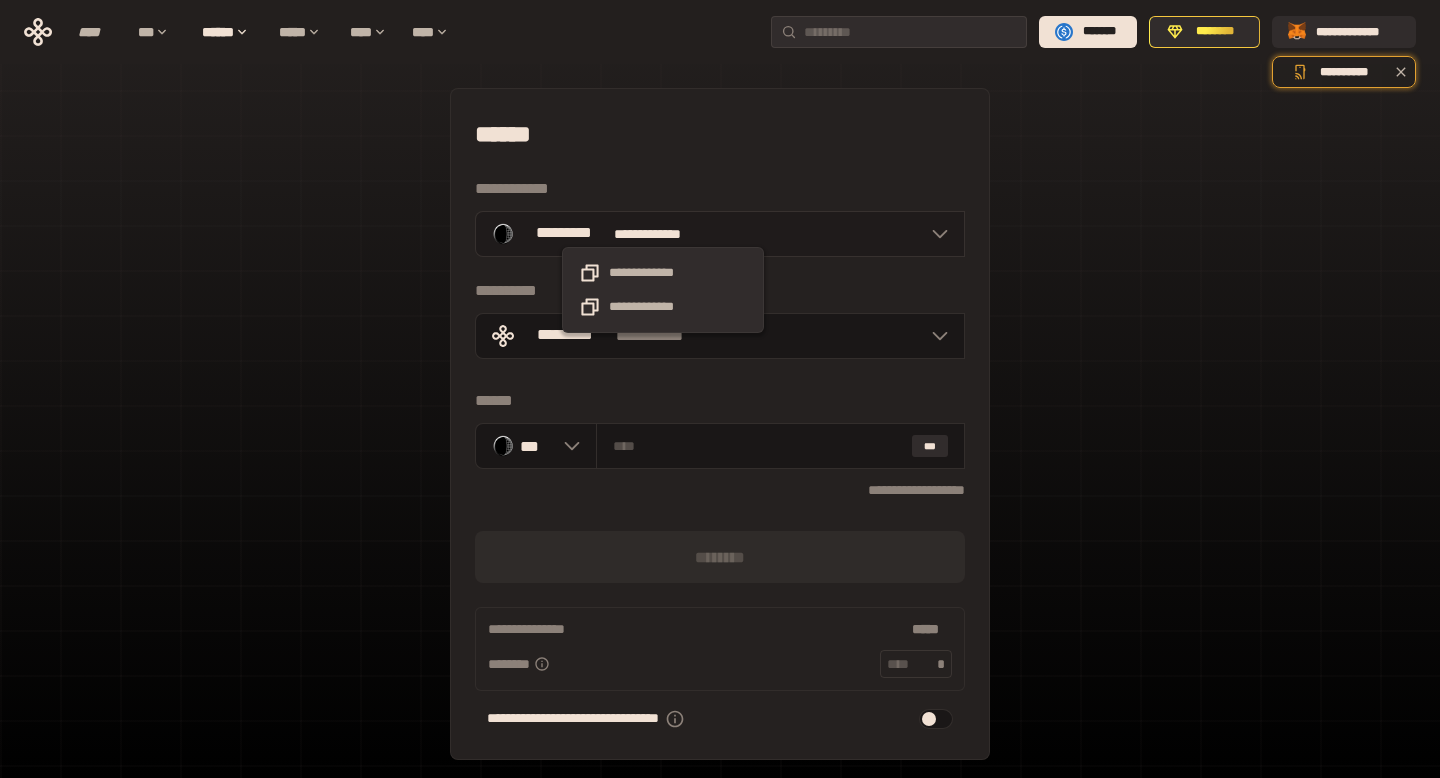 click on "**********" at bounding box center [662, 234] 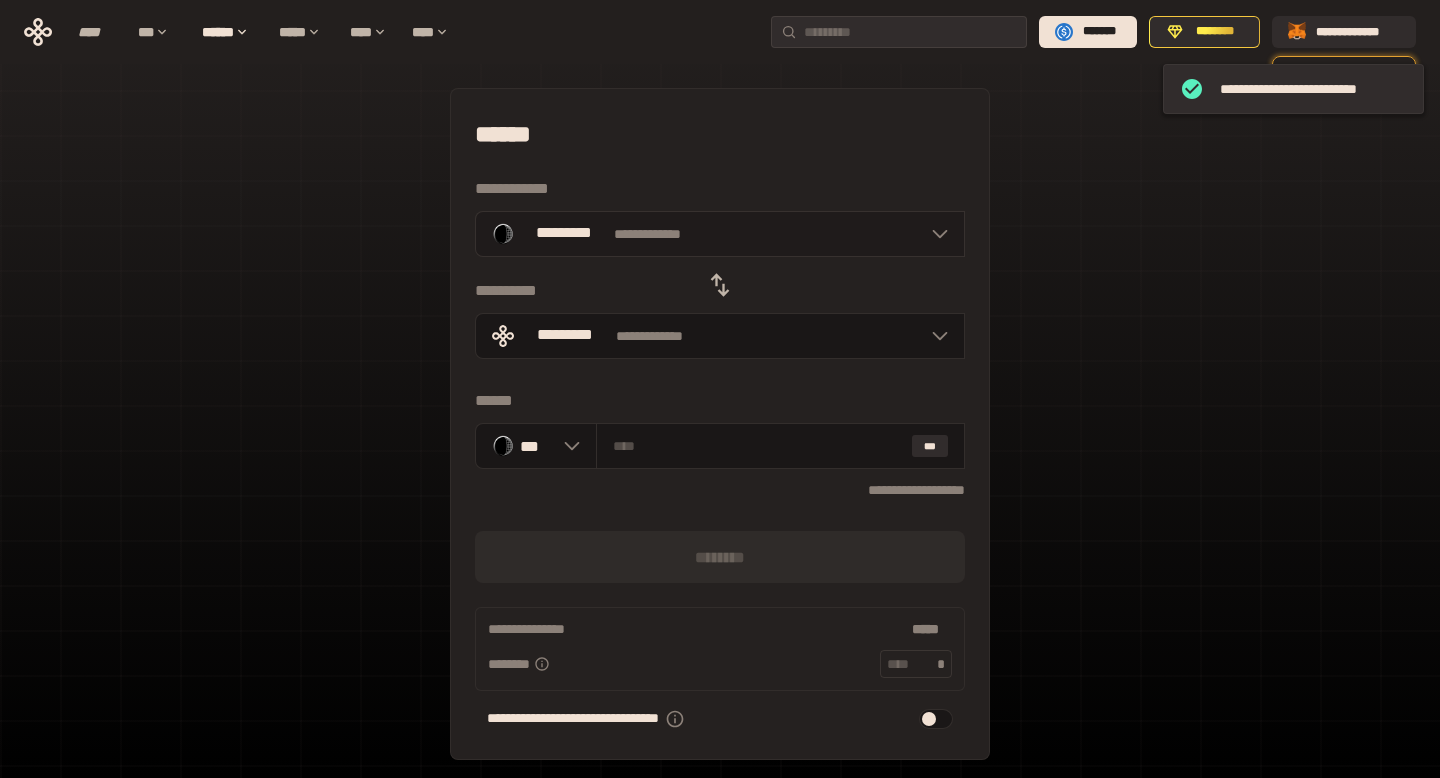 click 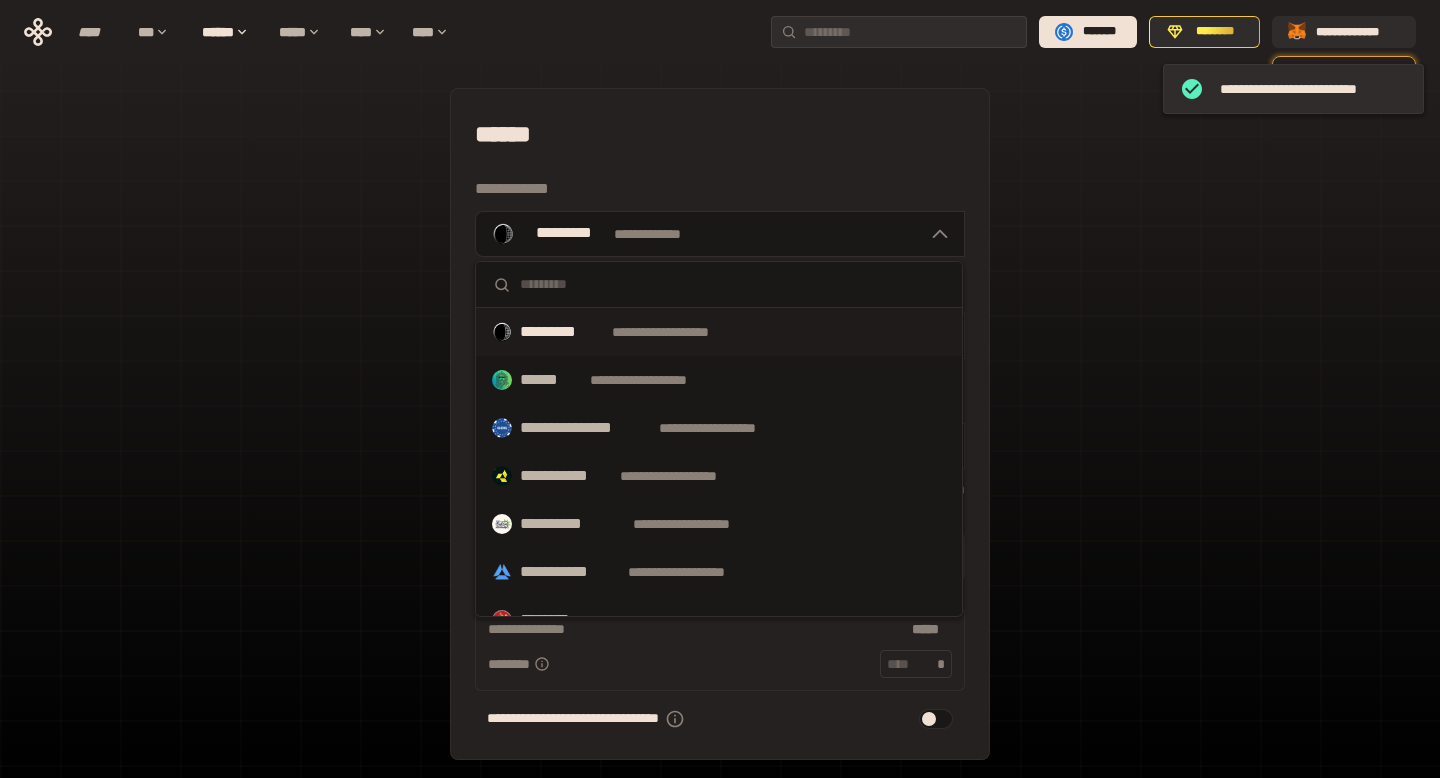 click at bounding box center (733, 284) 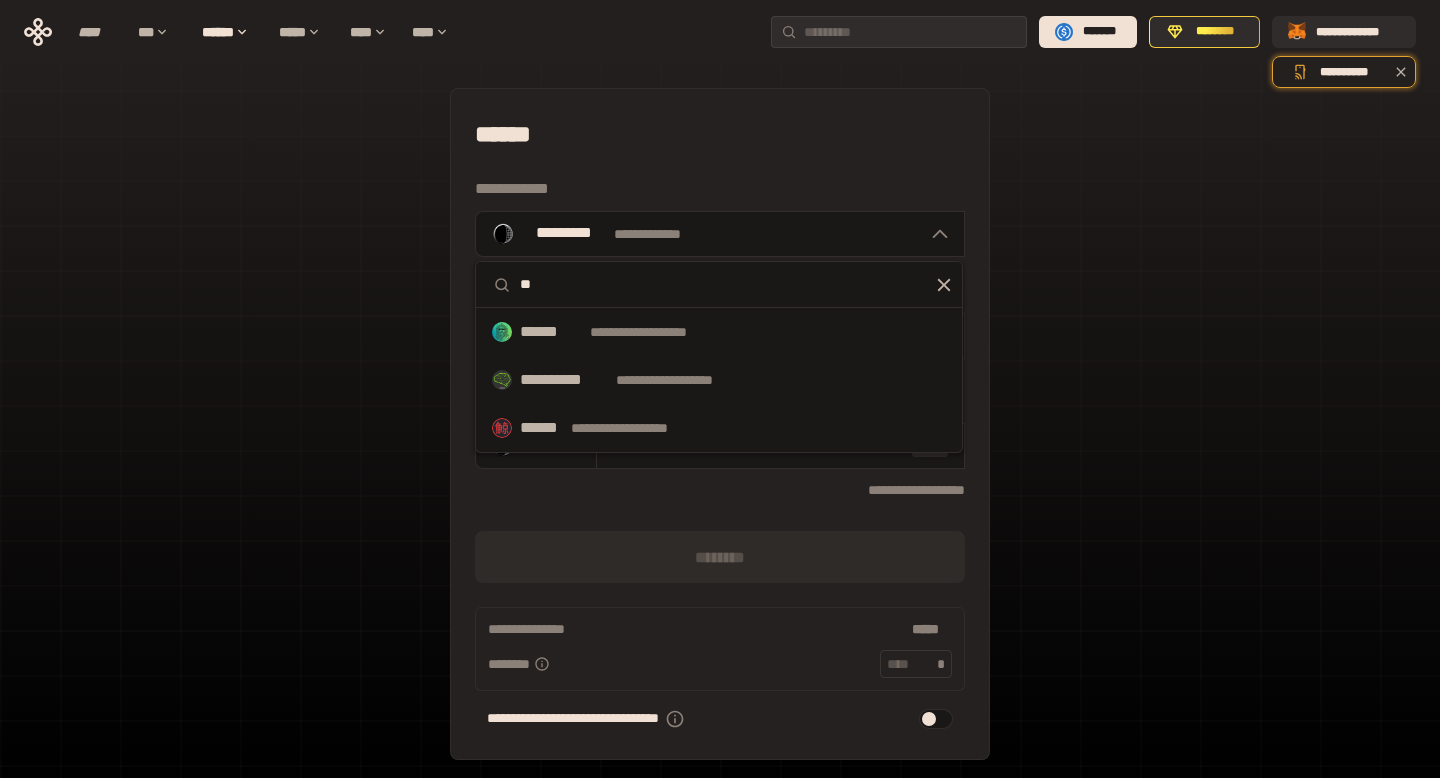 type on "*" 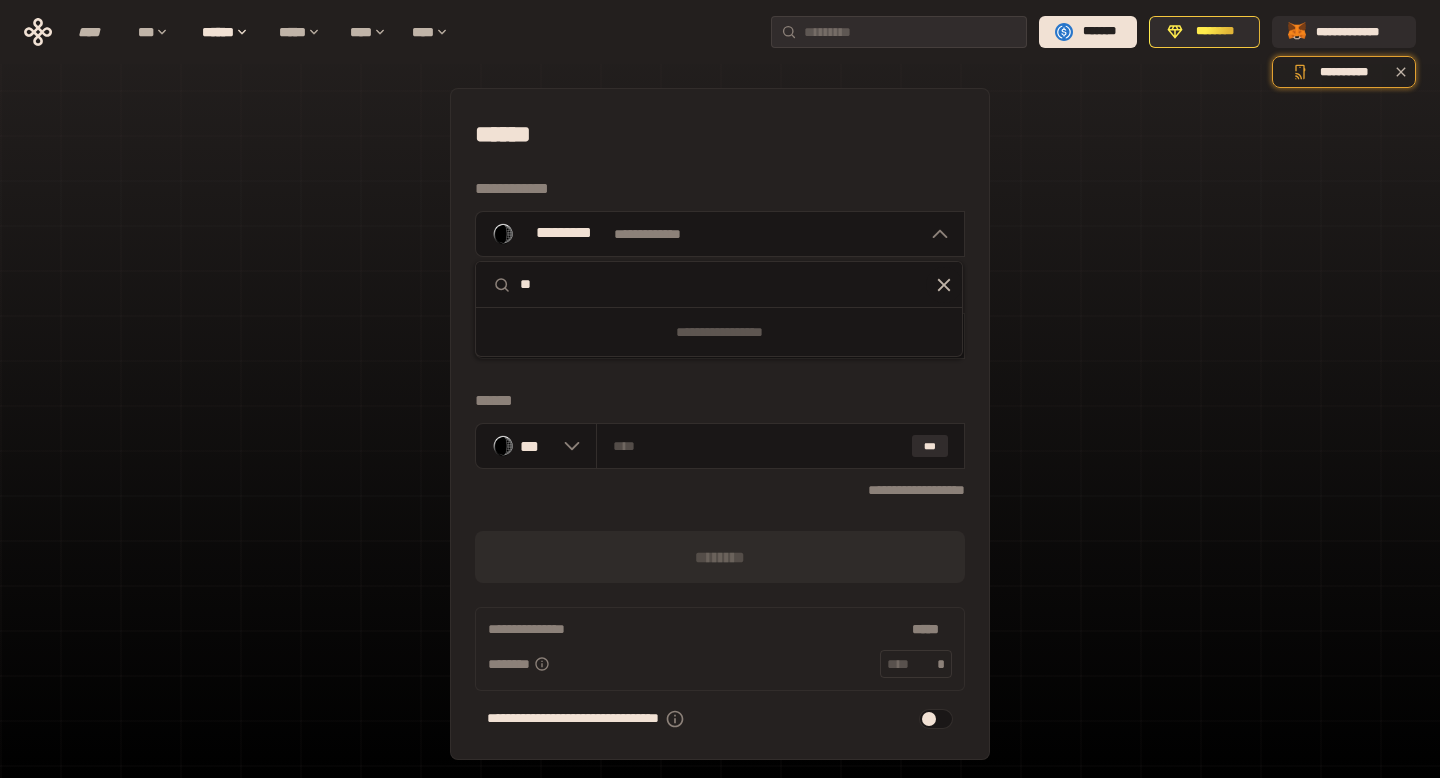 type on "*" 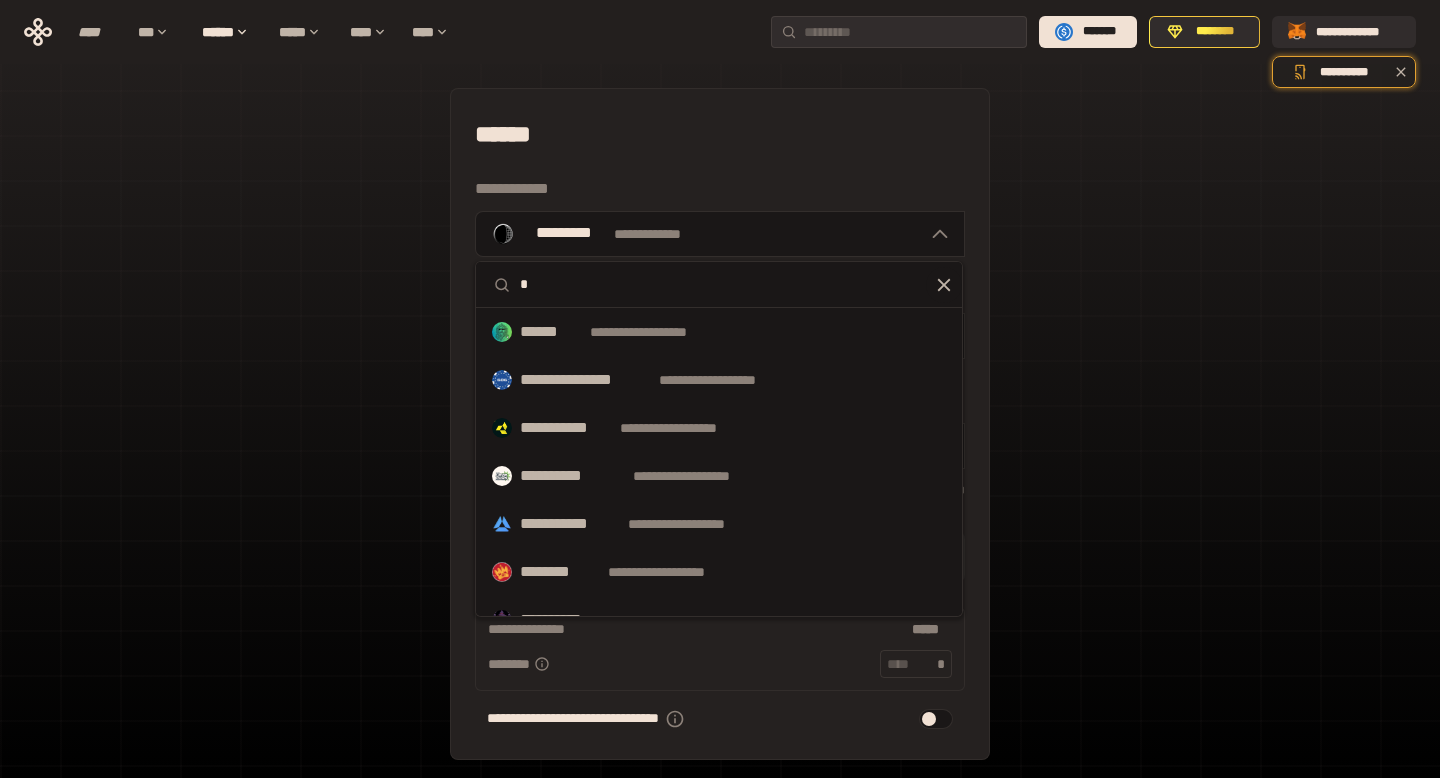 type 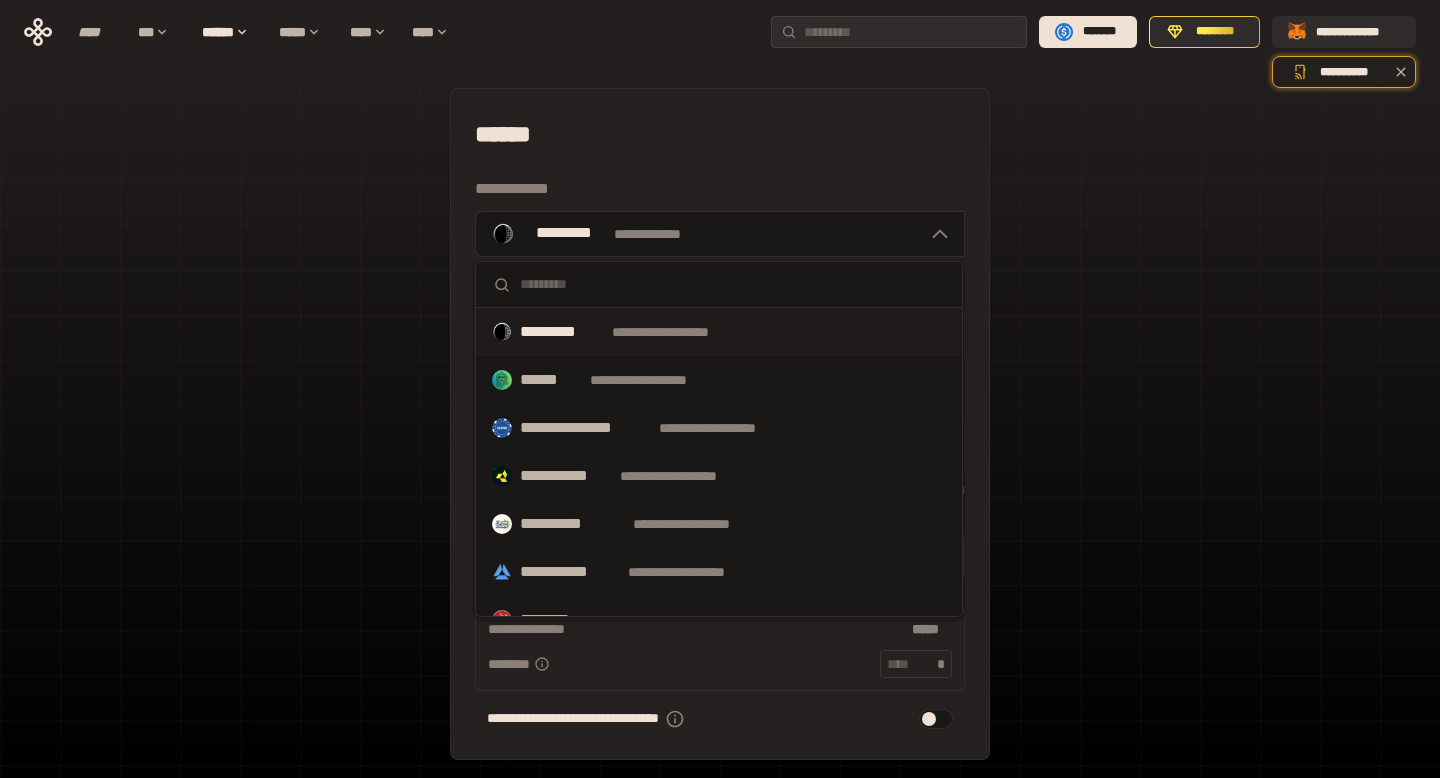 click on "[FIRST] [LAST] [STREET] [CITY], [STATE] [ZIP] [EMAIL] [PHONE] [SSN] [DLN] [CC] [DOB] [AGE] [GEO] [COUNTRY] [PROVINCE]" at bounding box center (720, 487) 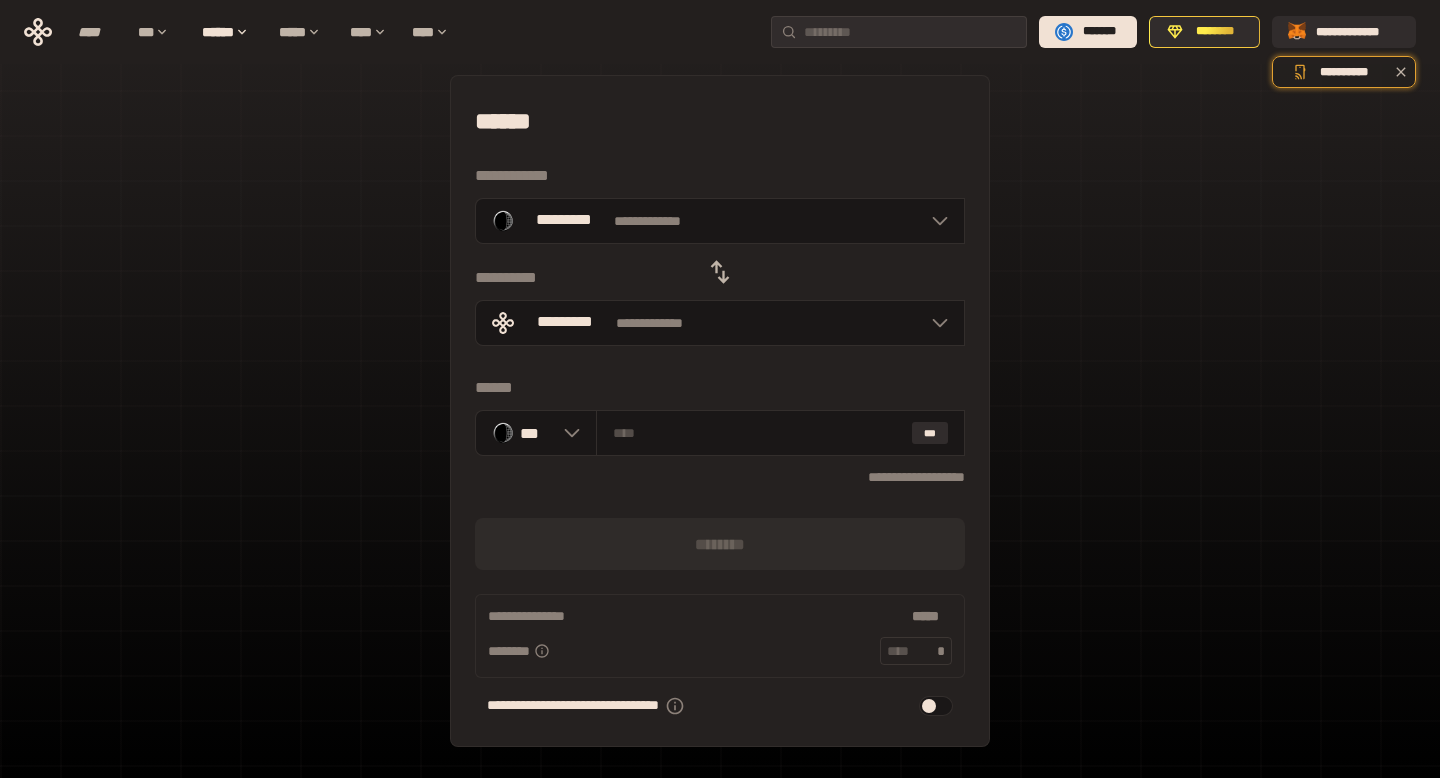 scroll, scrollTop: 0, scrollLeft: 0, axis: both 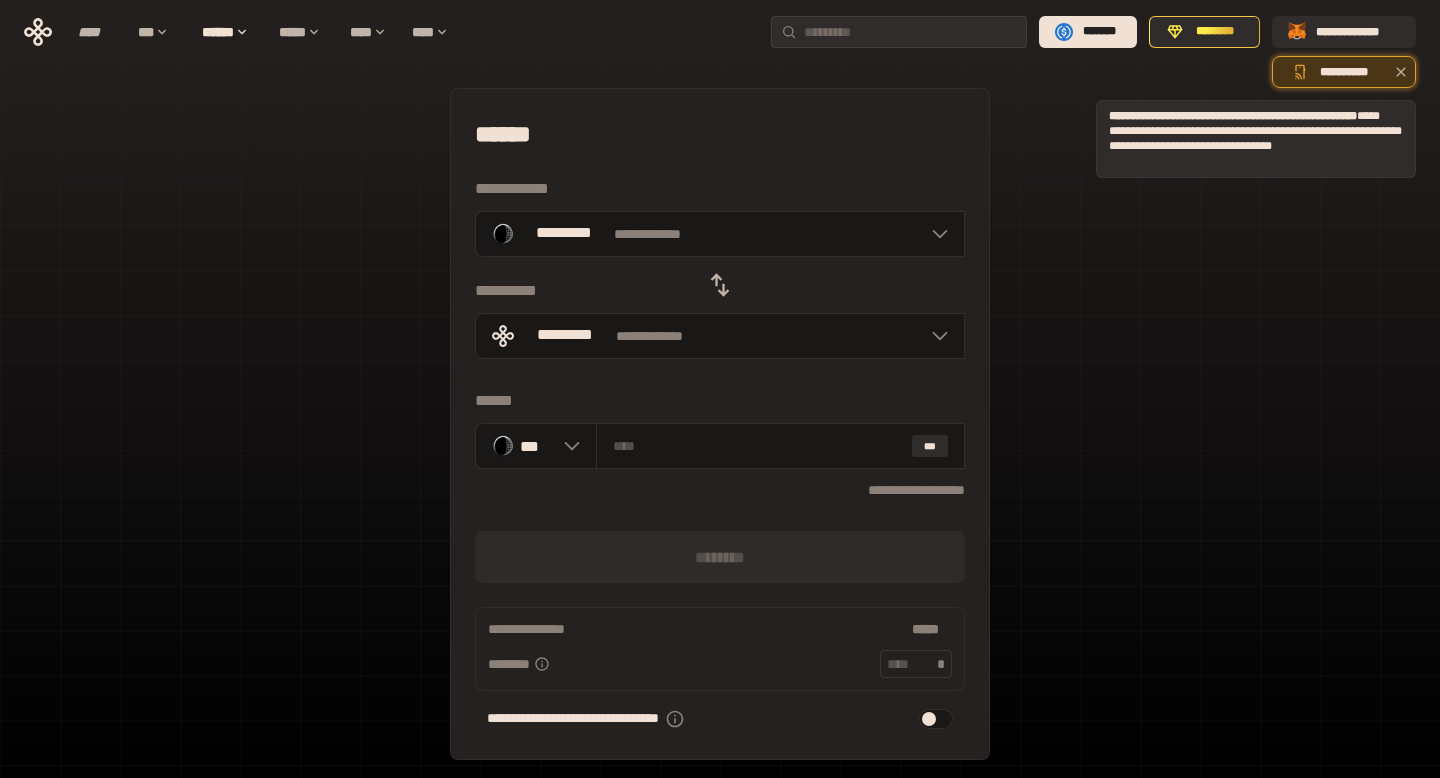 click 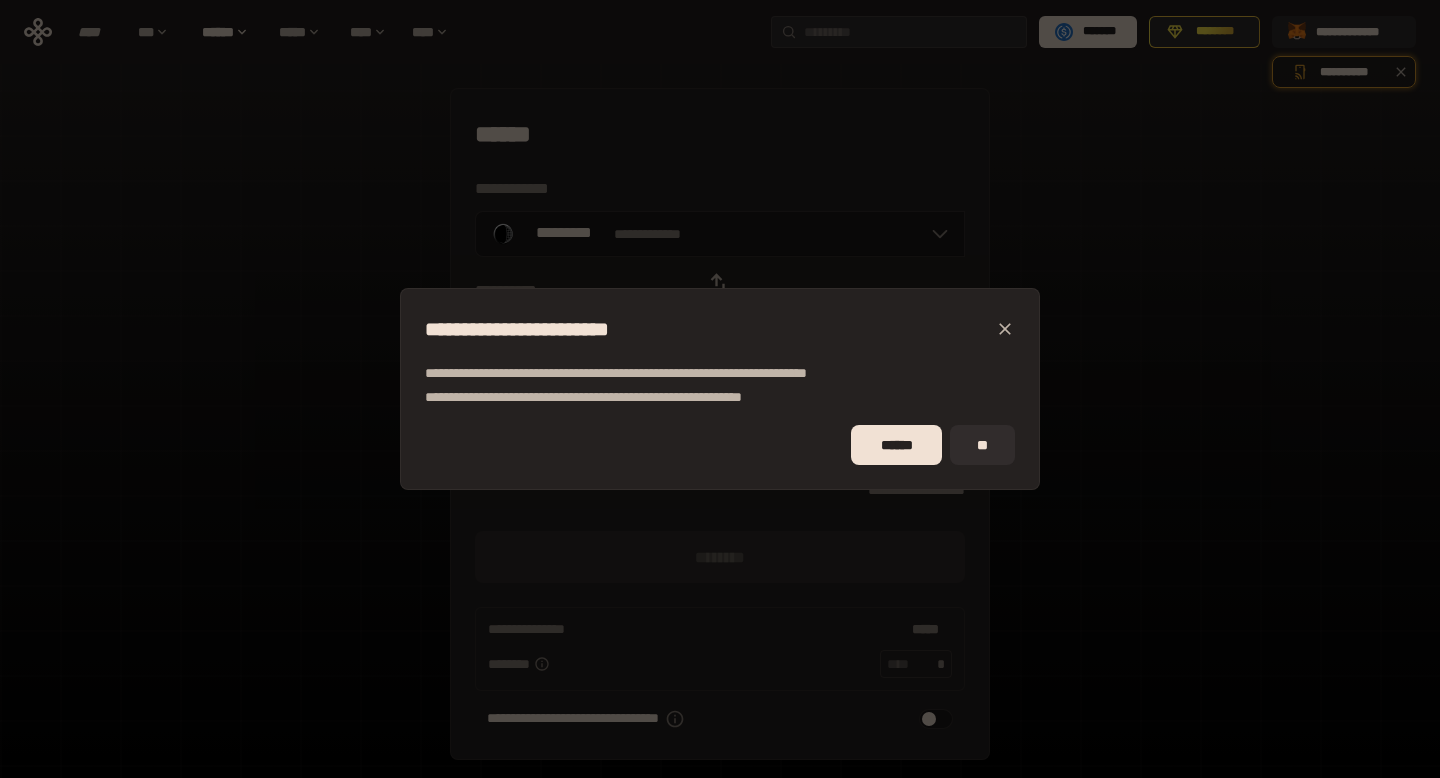click 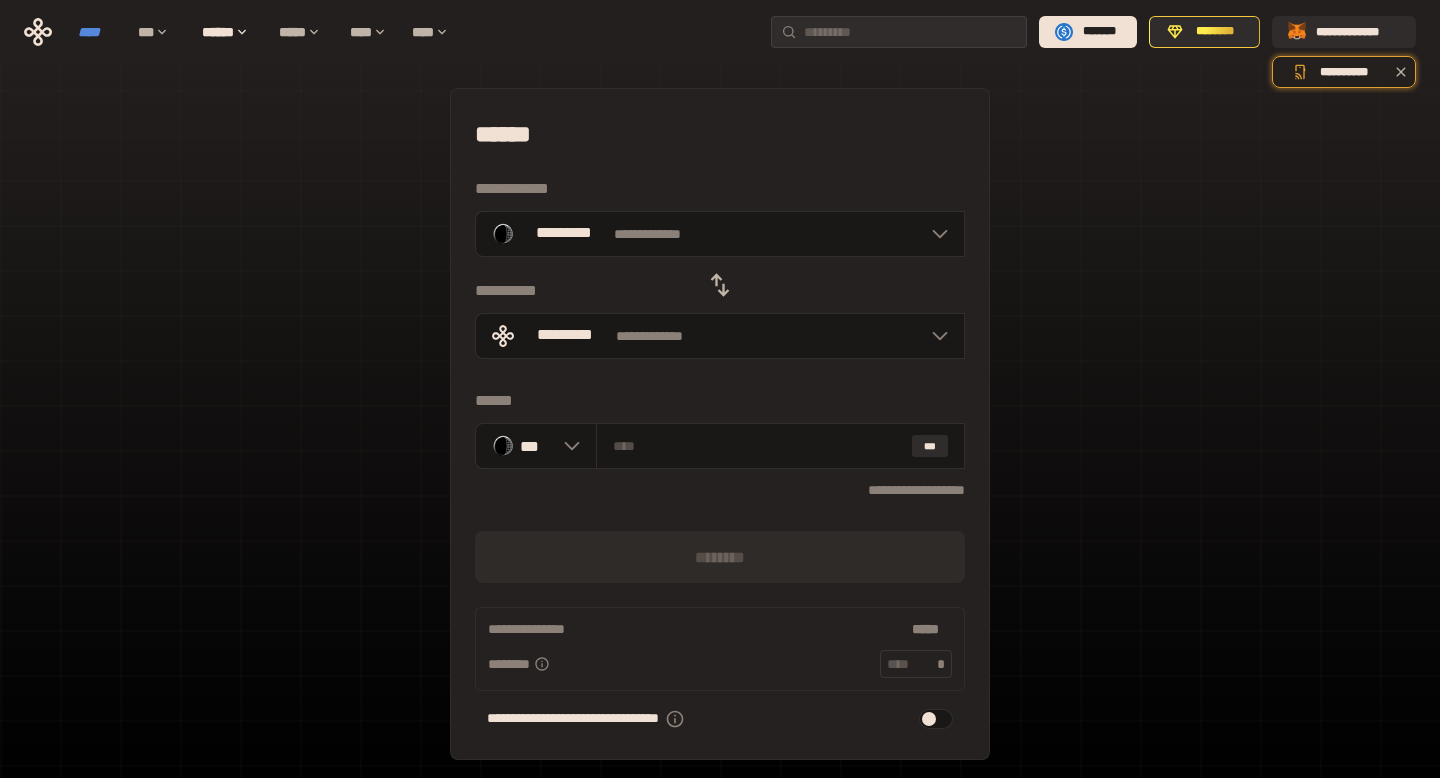click on "****" at bounding box center [98, 32] 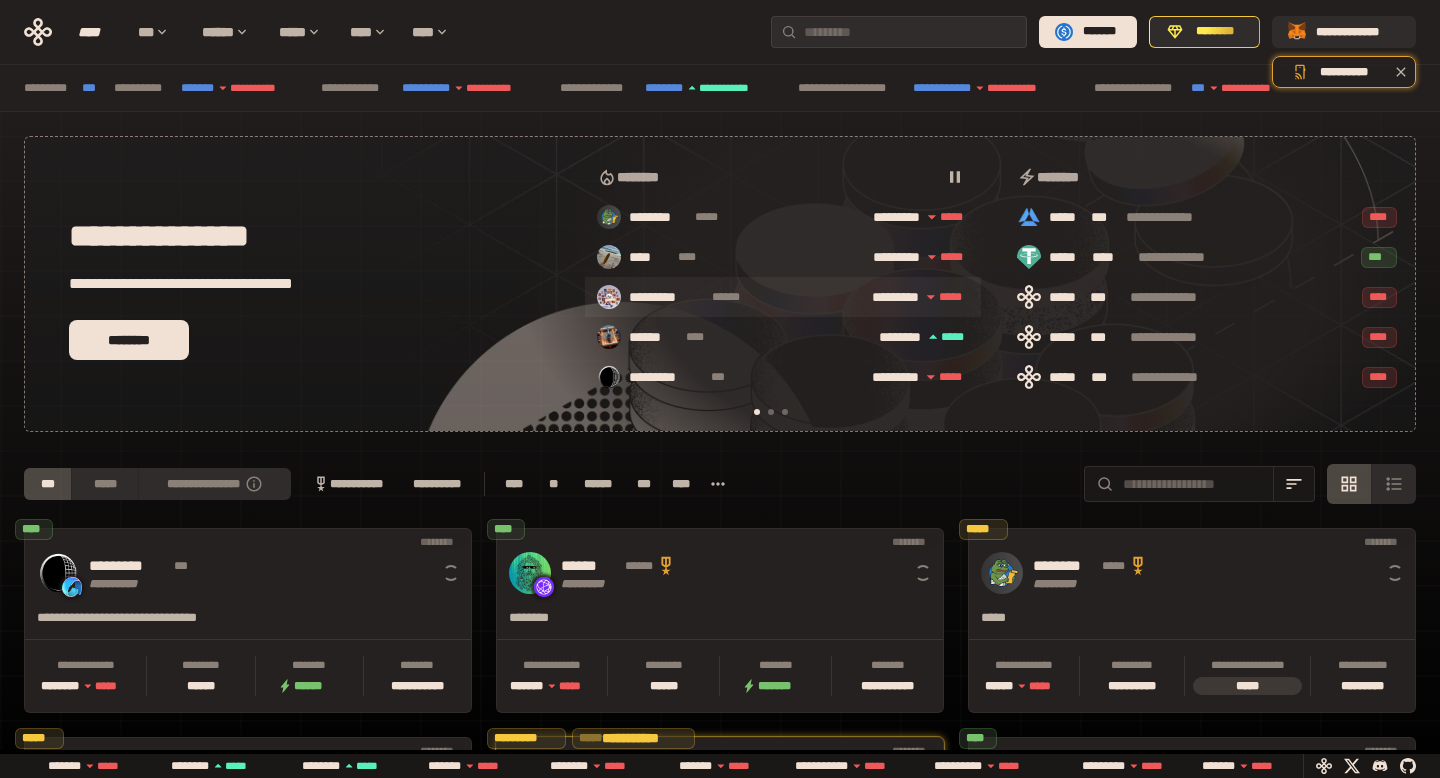 scroll, scrollTop: 0, scrollLeft: 16, axis: horizontal 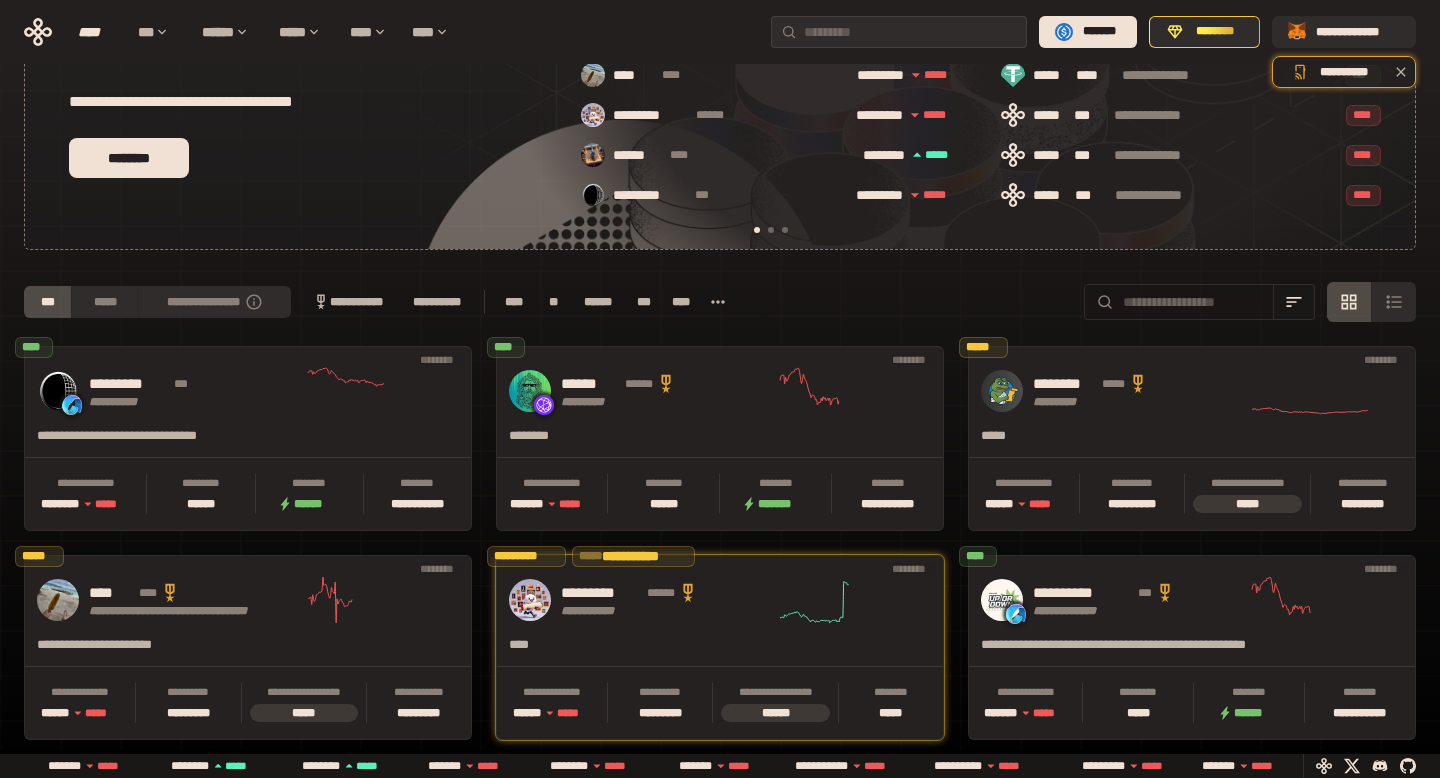click at bounding box center [1193, 302] 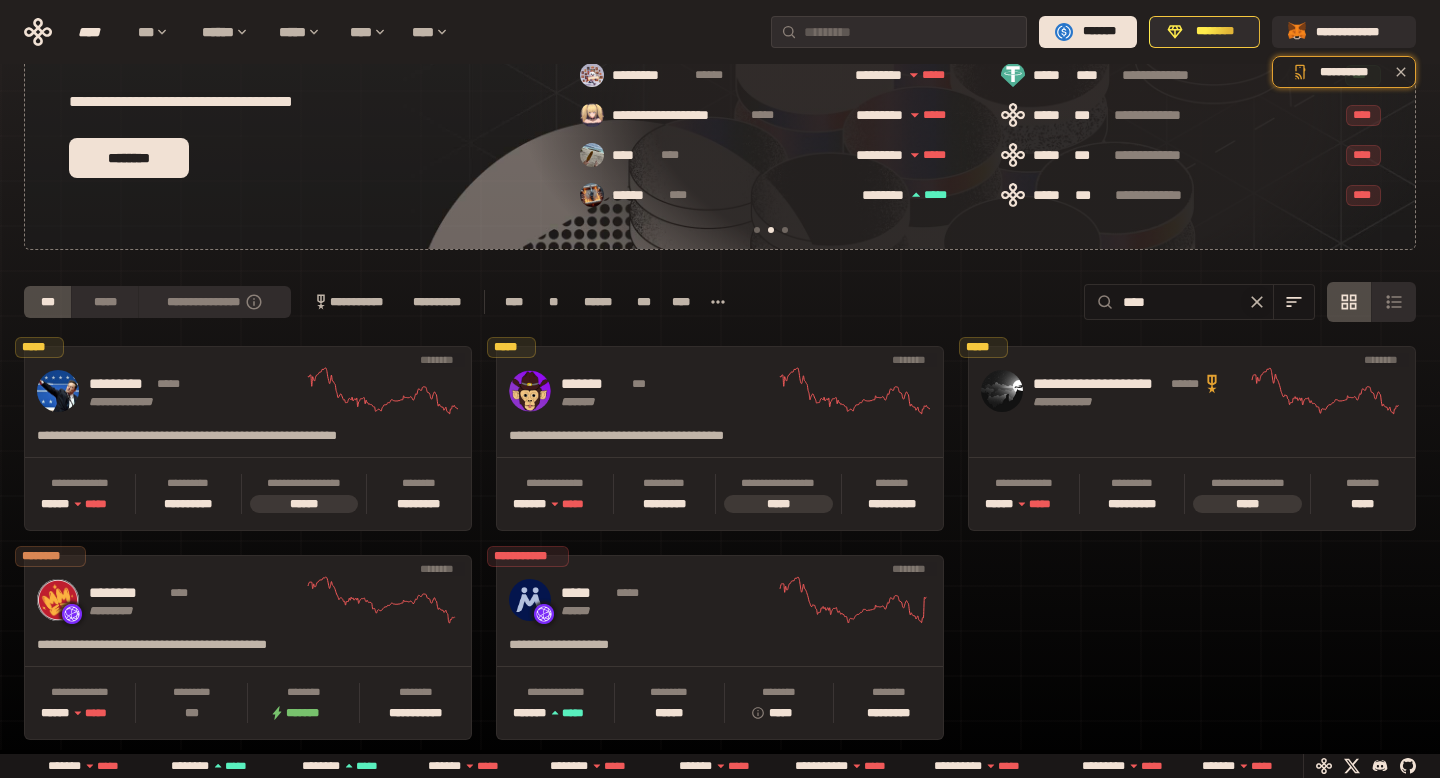 scroll, scrollTop: 0, scrollLeft: 436, axis: horizontal 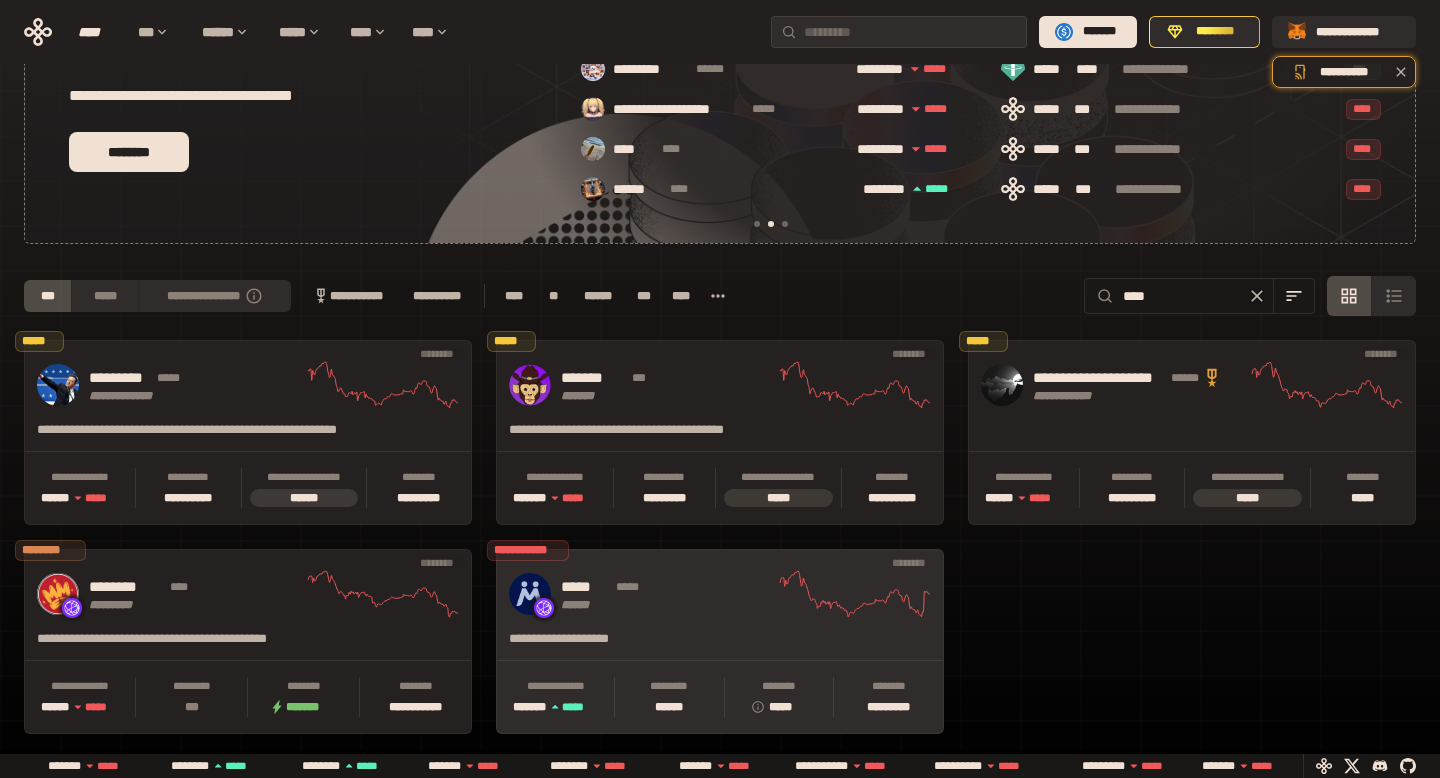 type on "****" 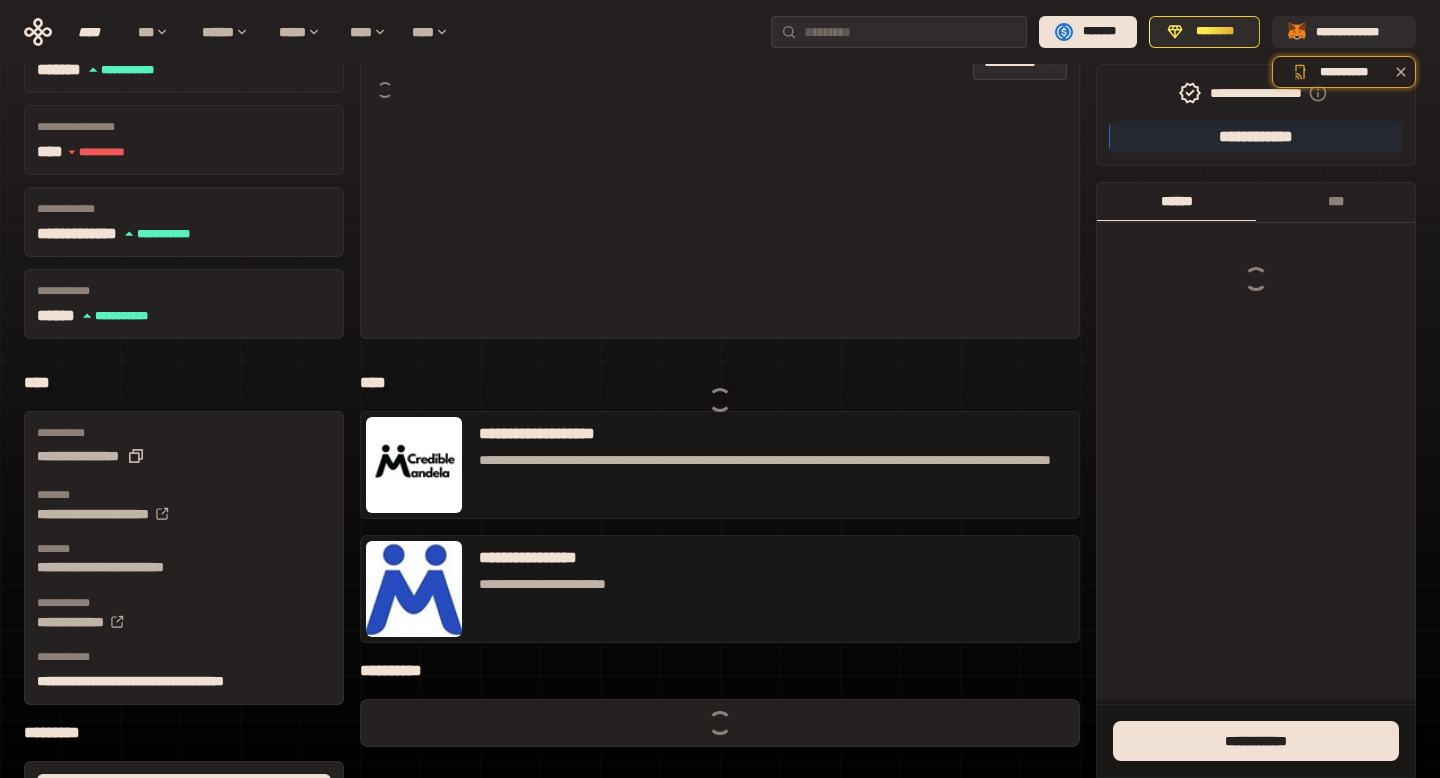 scroll, scrollTop: 0, scrollLeft: 0, axis: both 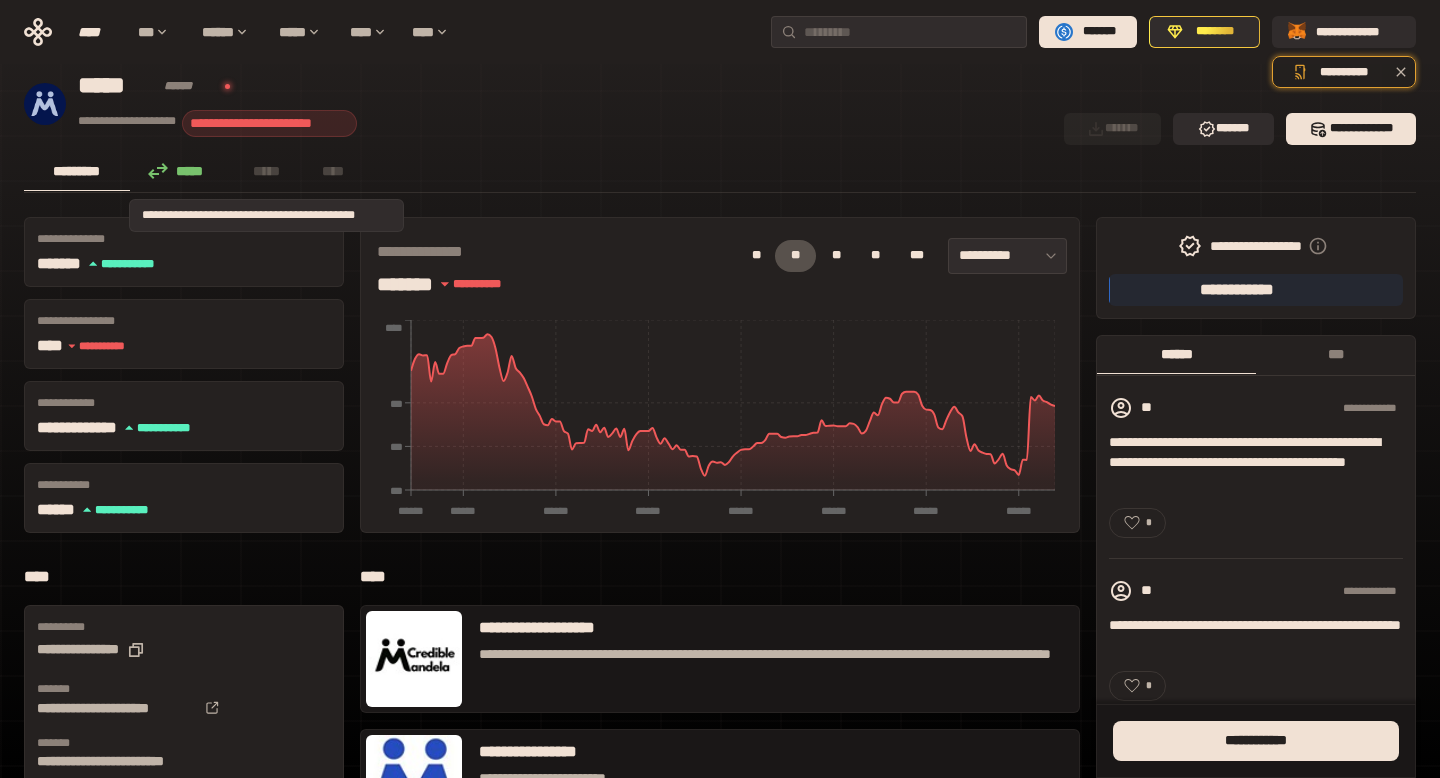 click on "*****" at bounding box center [267, 171] 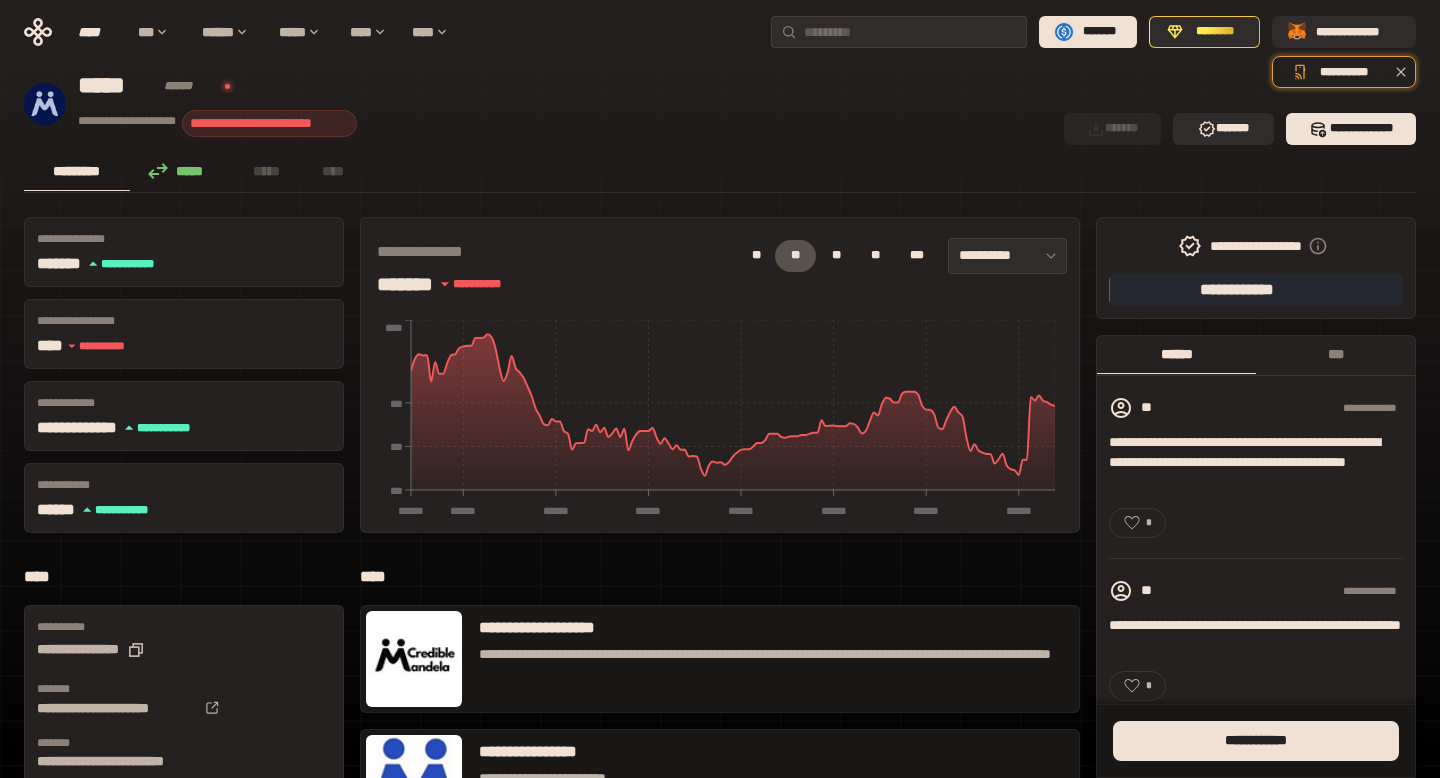 click on "*****" at bounding box center (181, 171) 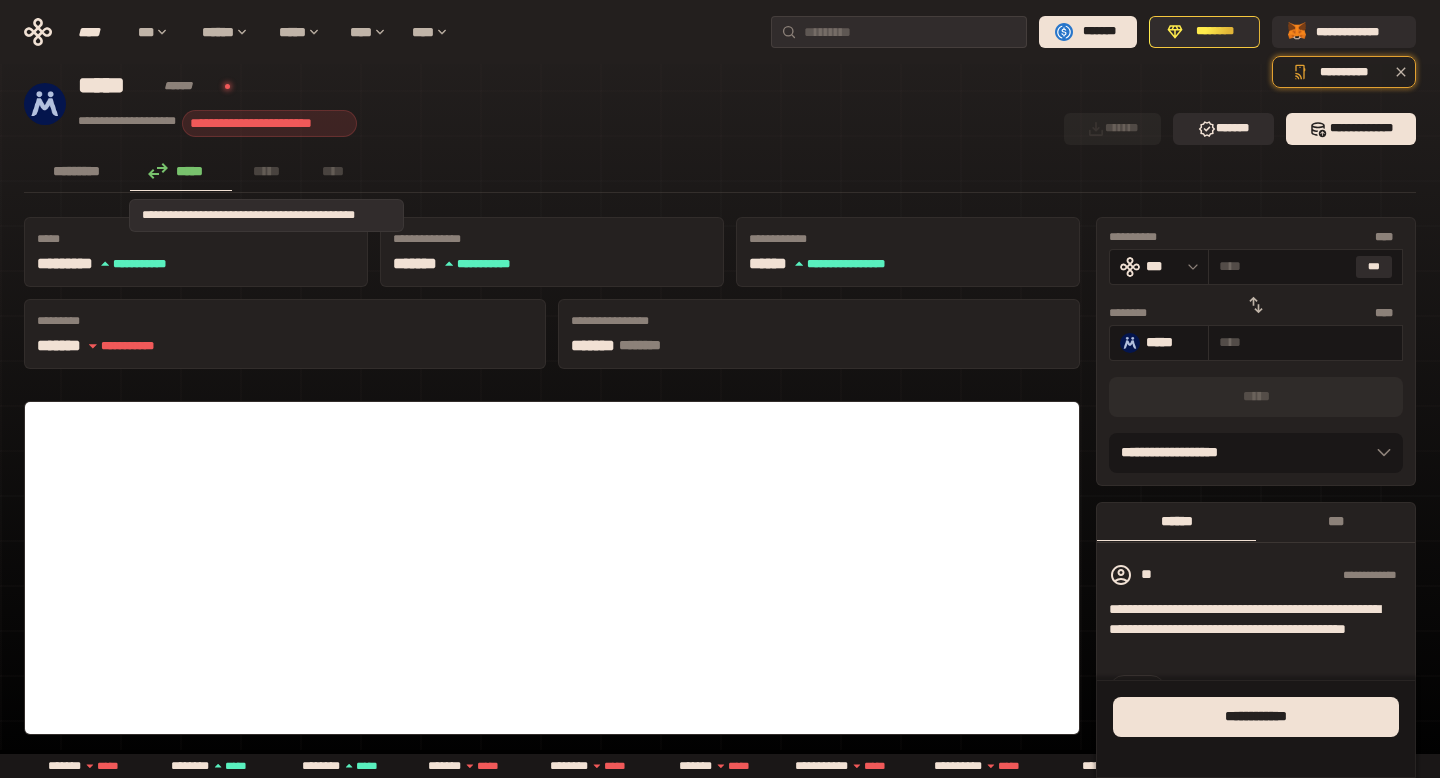 click on "*****" at bounding box center [267, 171] 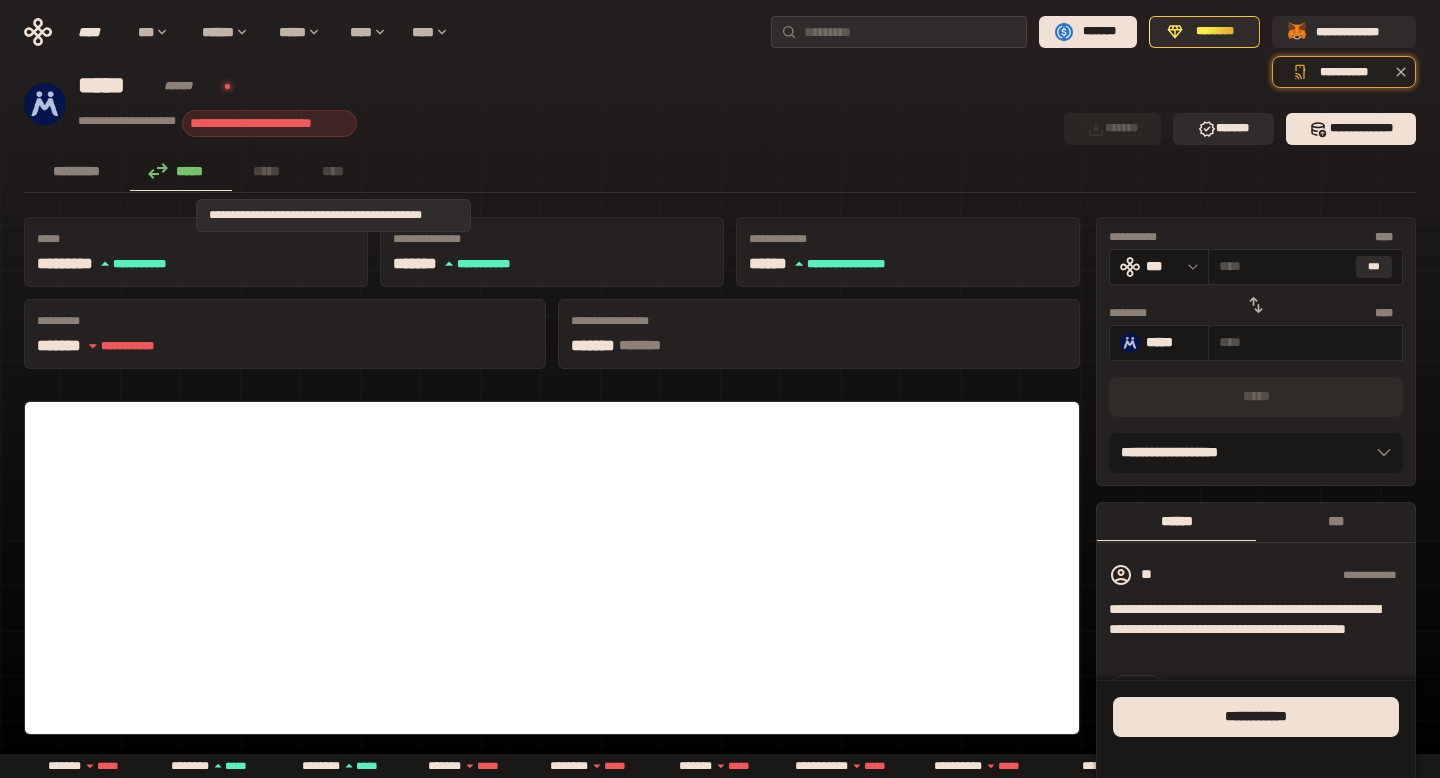click on "****" at bounding box center [333, 171] 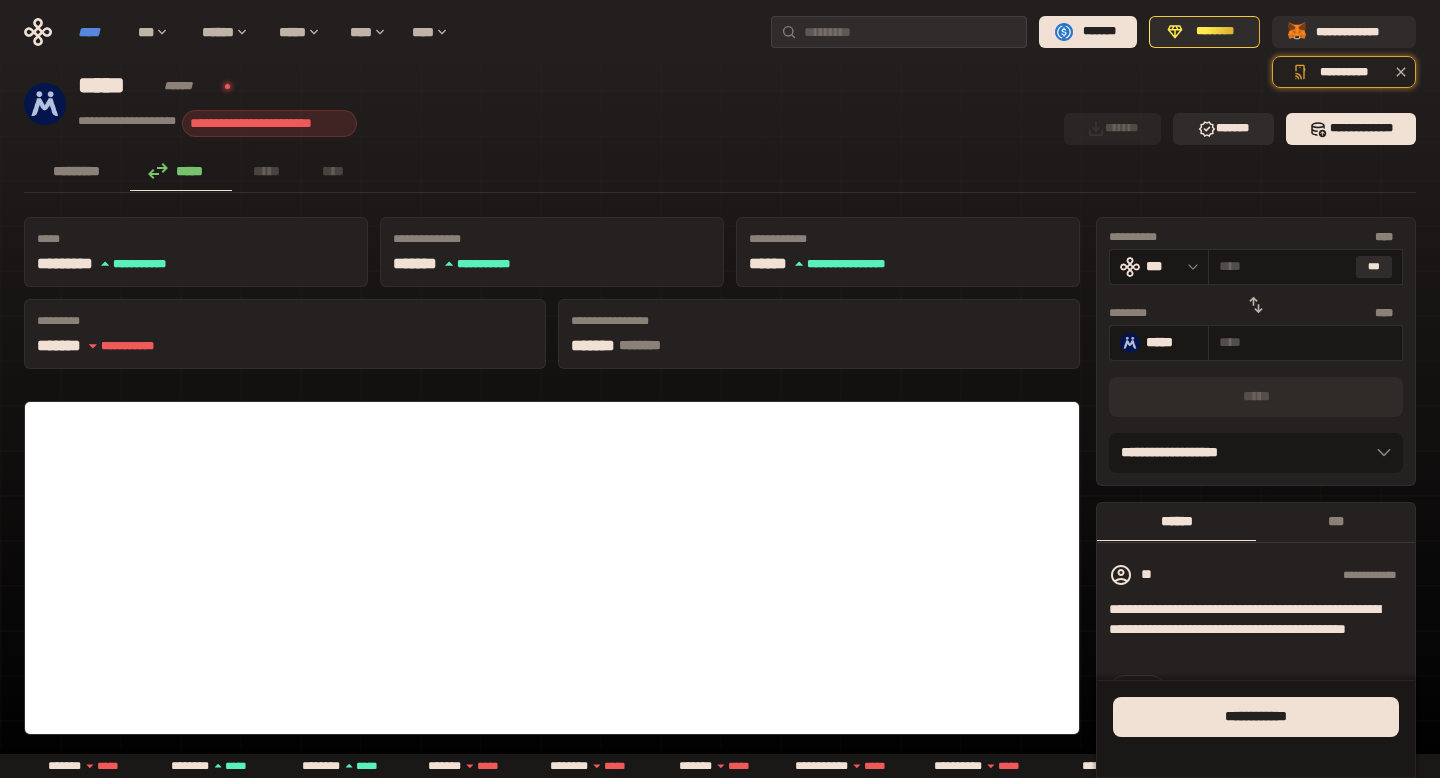 click on "****" at bounding box center [98, 32] 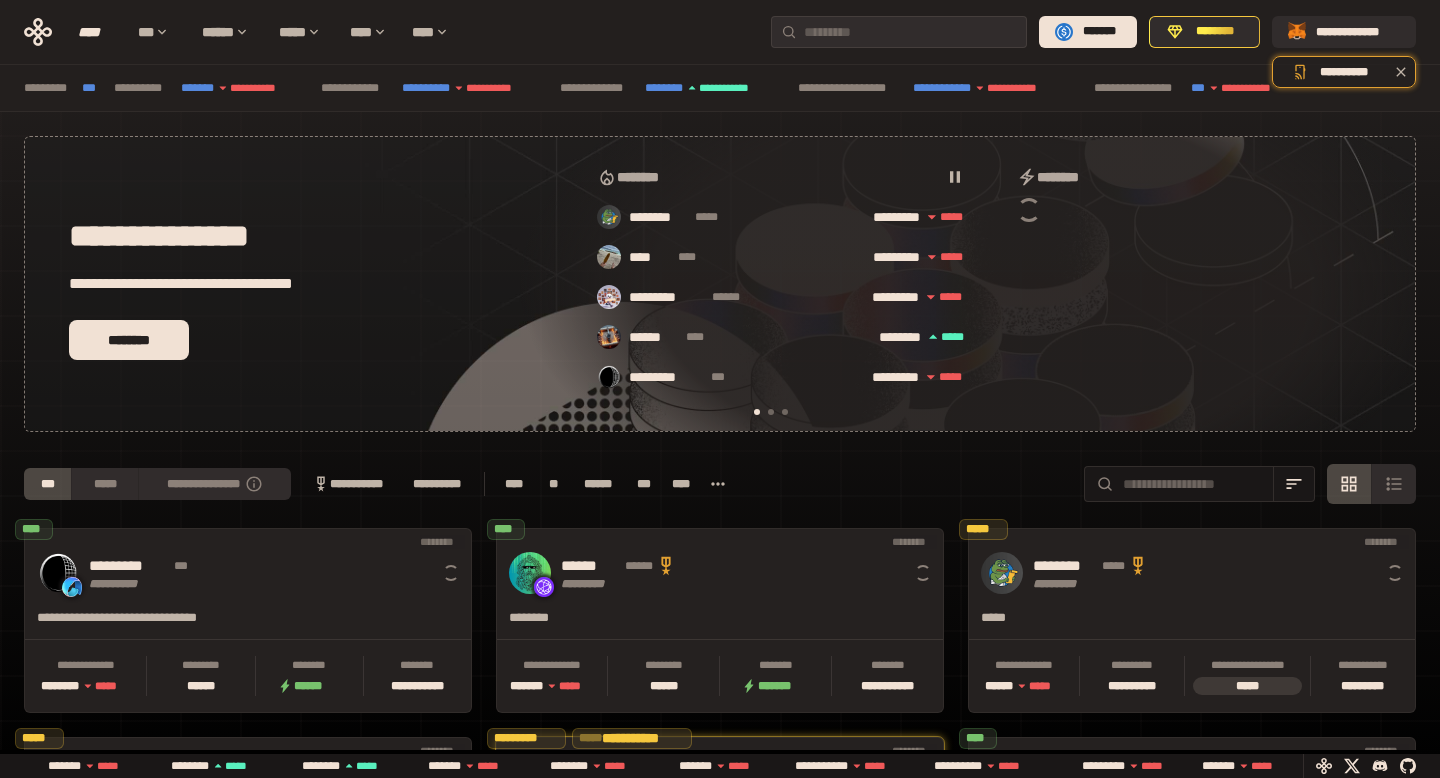 scroll, scrollTop: 0, scrollLeft: 16, axis: horizontal 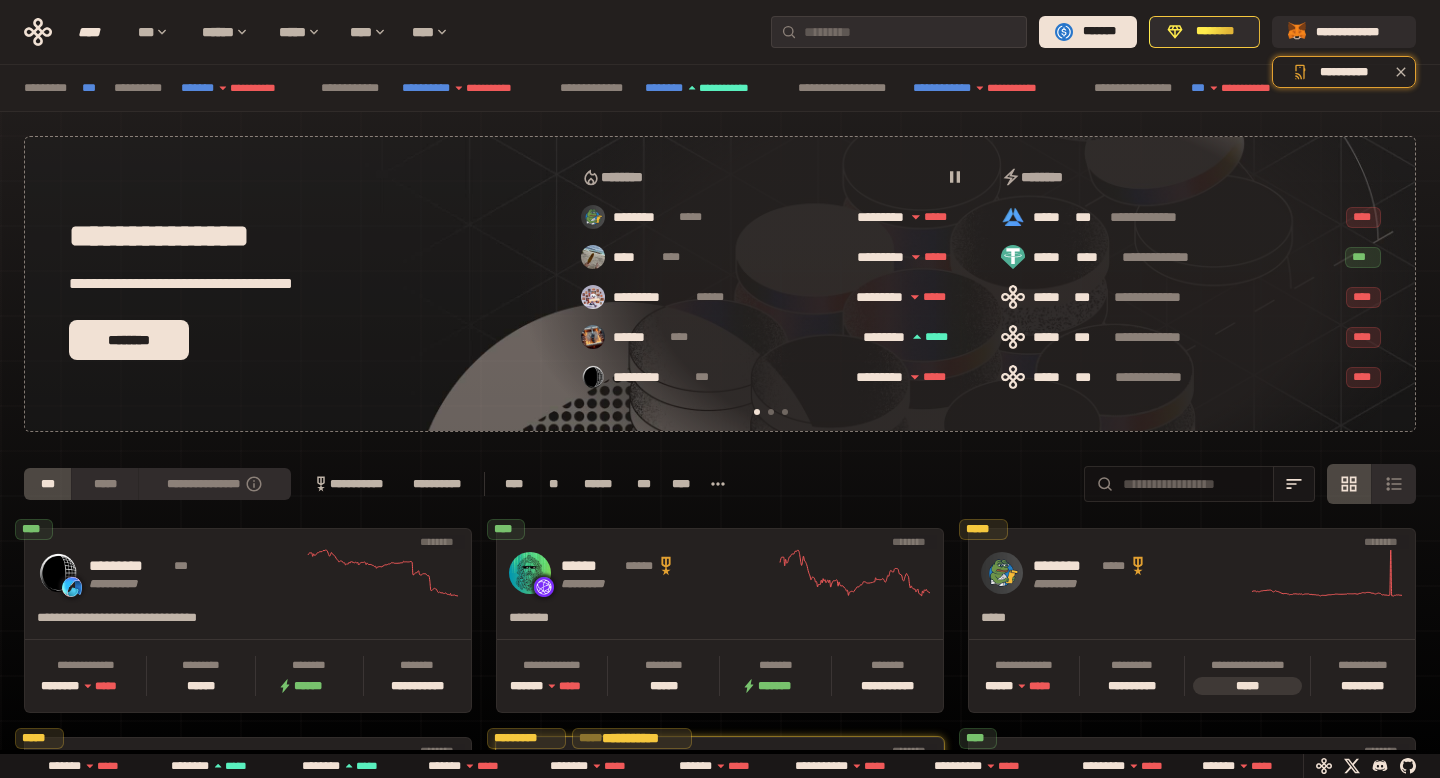 click at bounding box center [1193, 484] 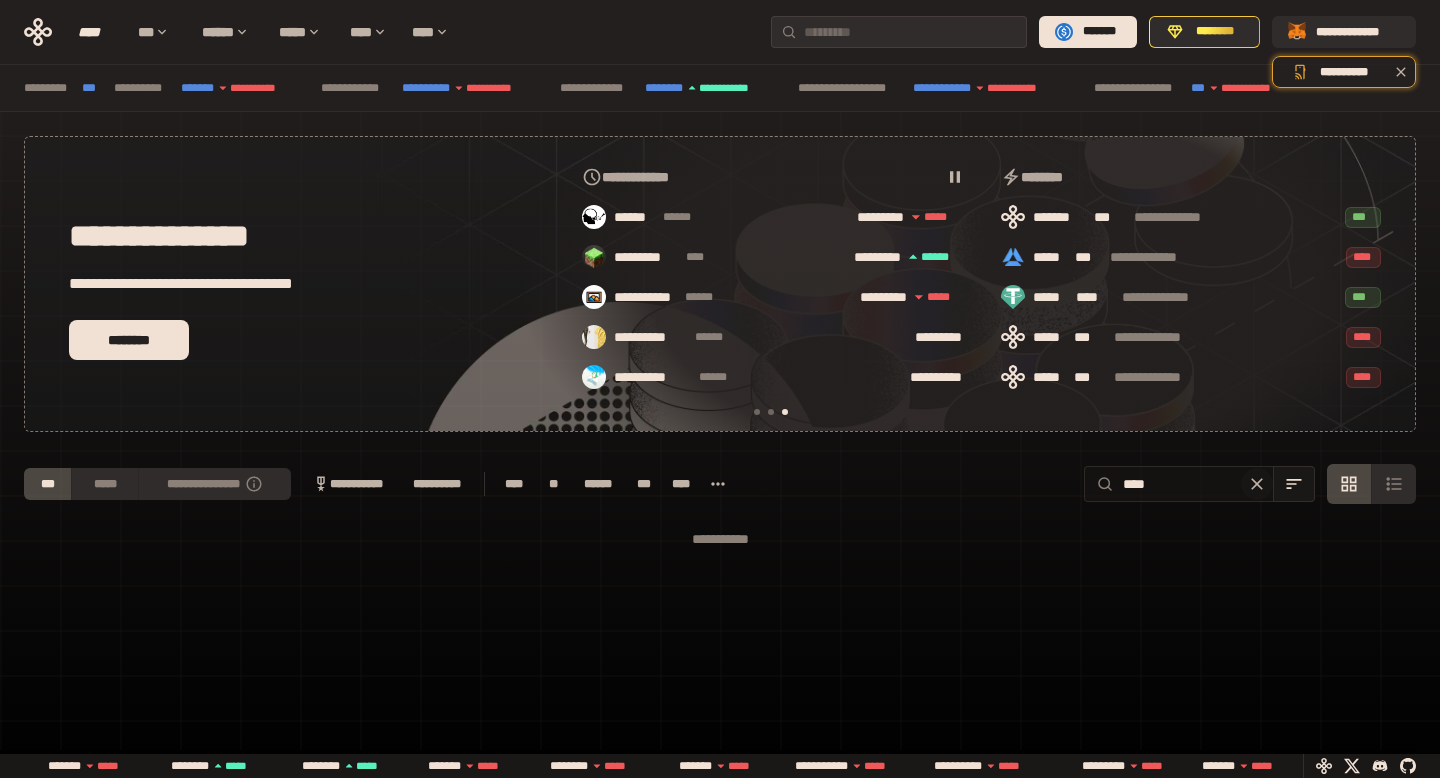 scroll, scrollTop: 0, scrollLeft: 856, axis: horizontal 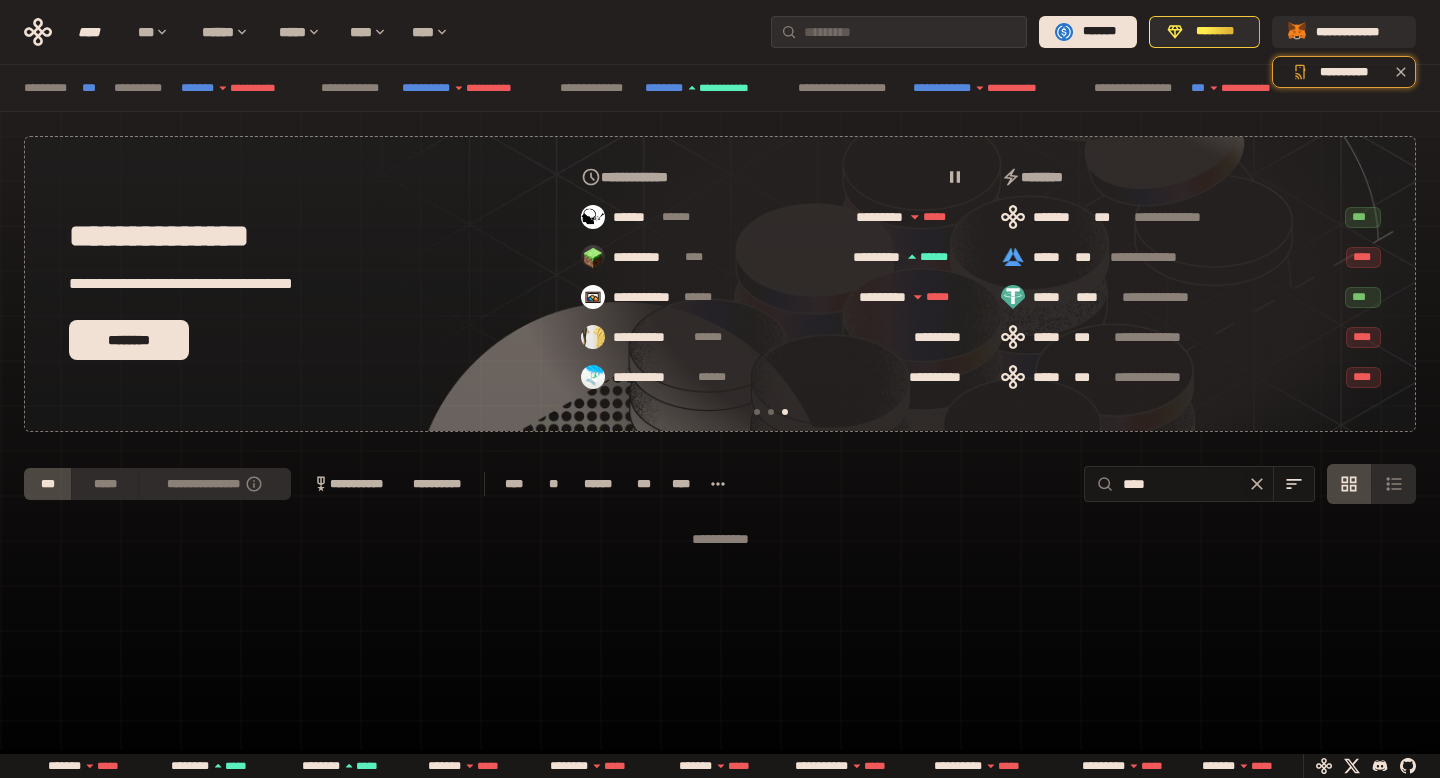 type on "****" 